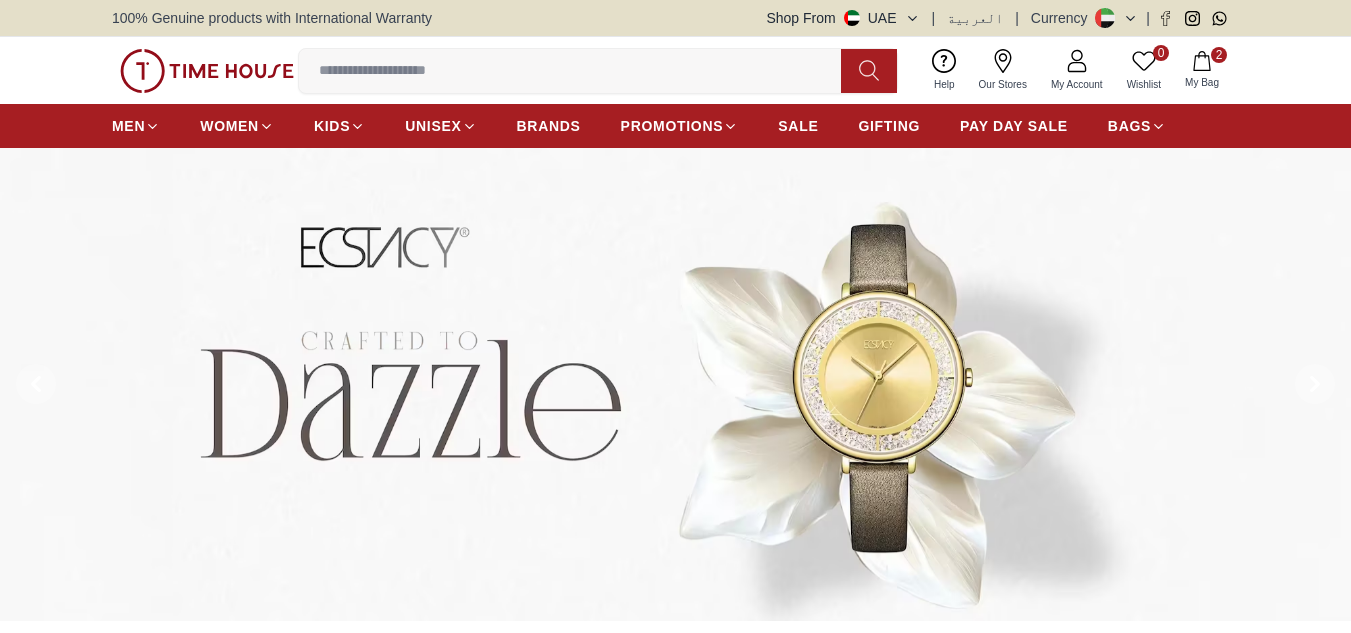 scroll, scrollTop: 0, scrollLeft: 0, axis: both 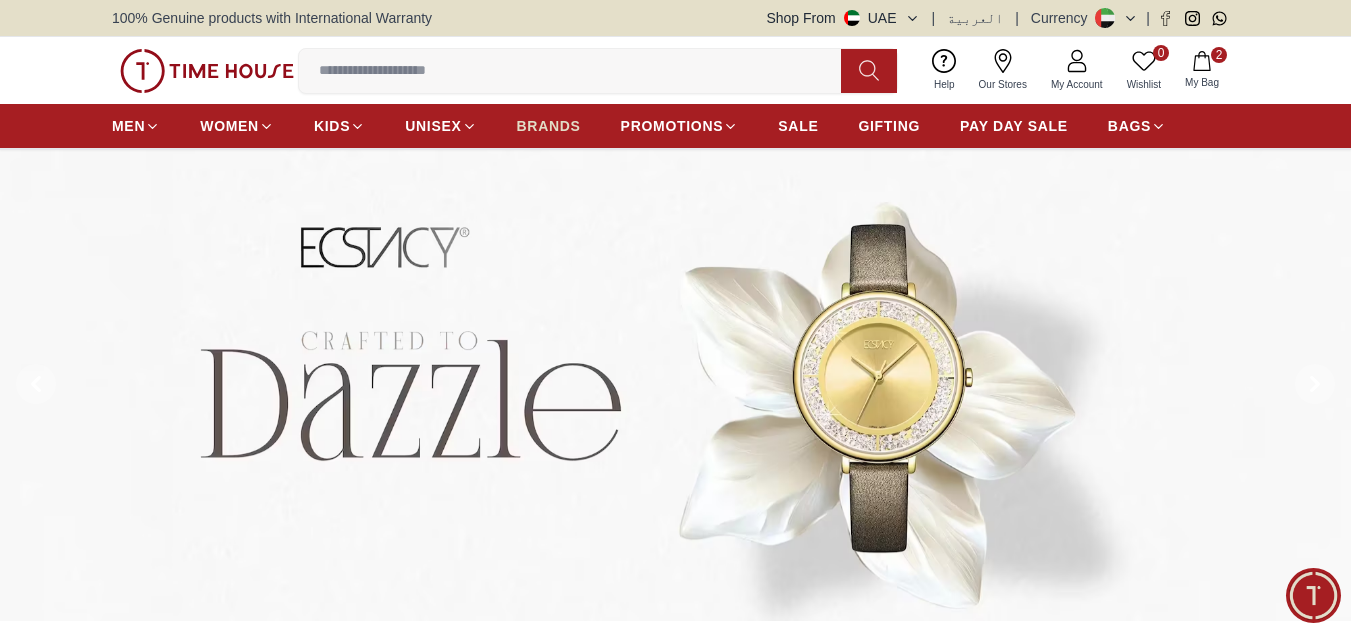 click on "BRANDS" at bounding box center (549, 126) 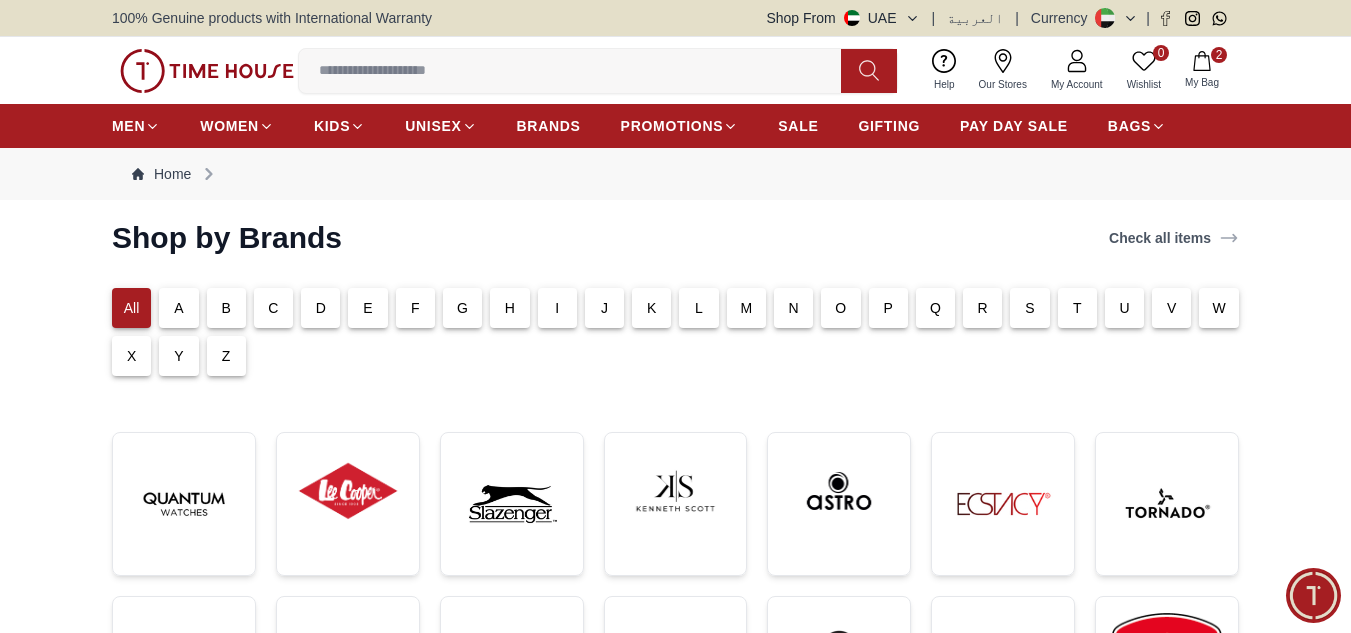 scroll, scrollTop: 267, scrollLeft: 0, axis: vertical 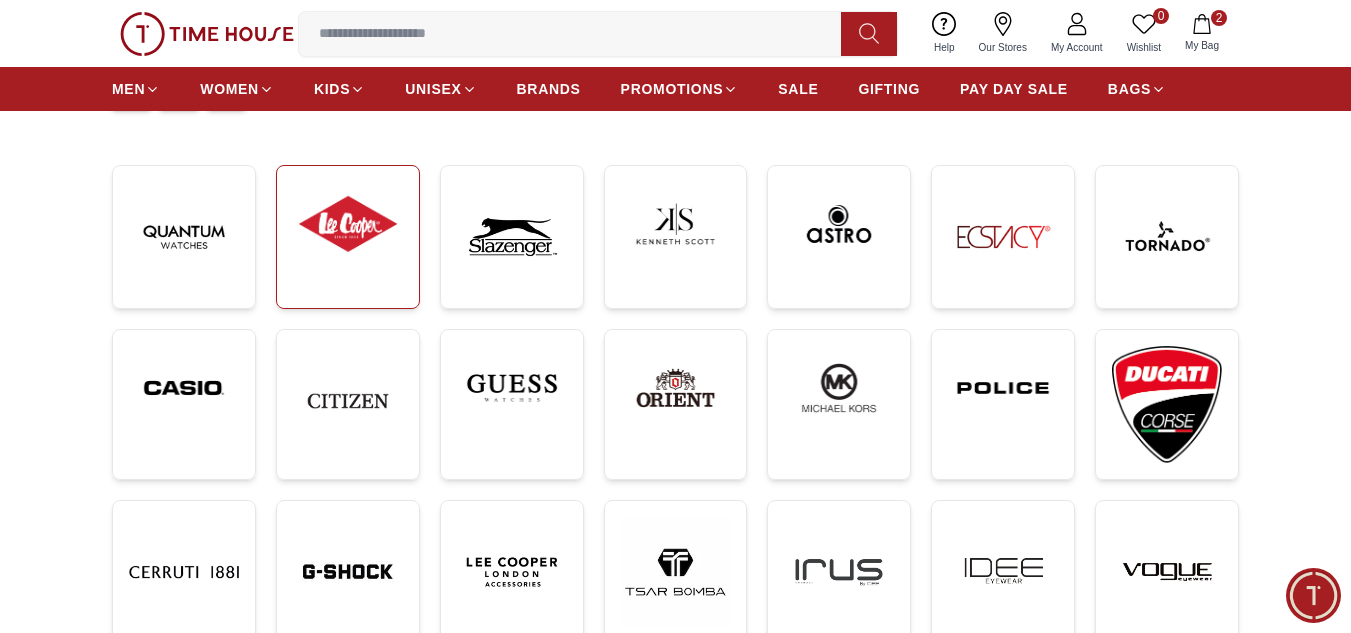 click at bounding box center [348, 224] 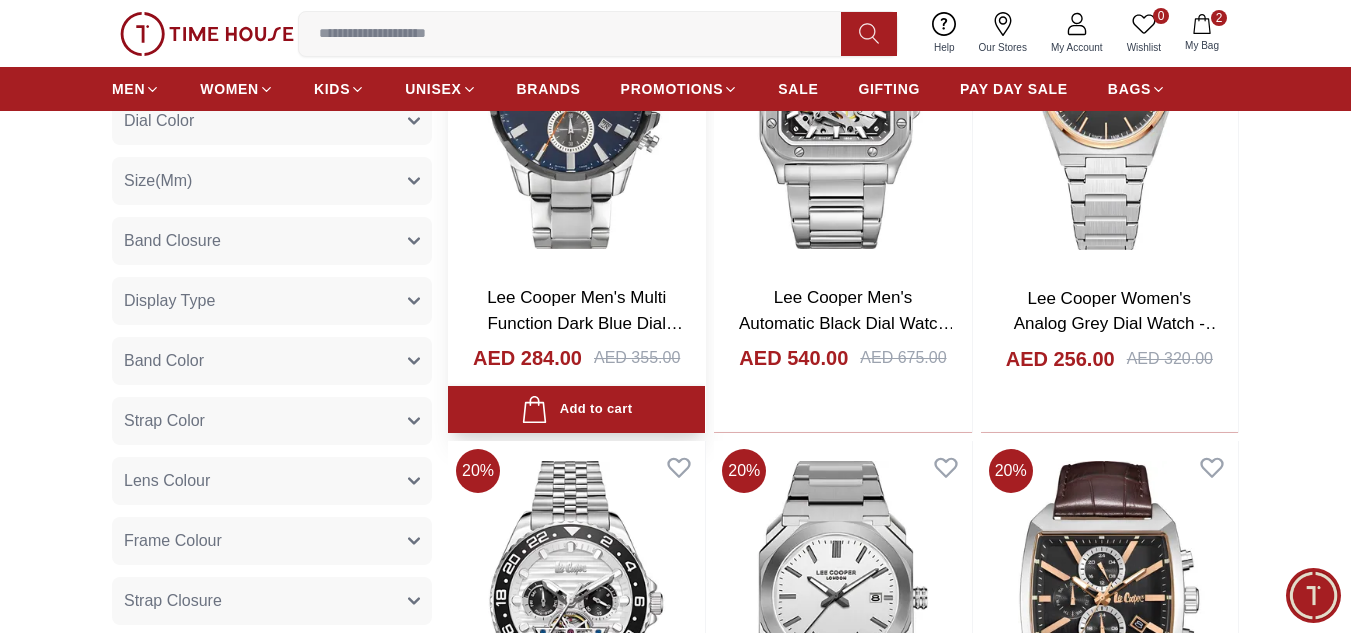 scroll, scrollTop: 800, scrollLeft: 0, axis: vertical 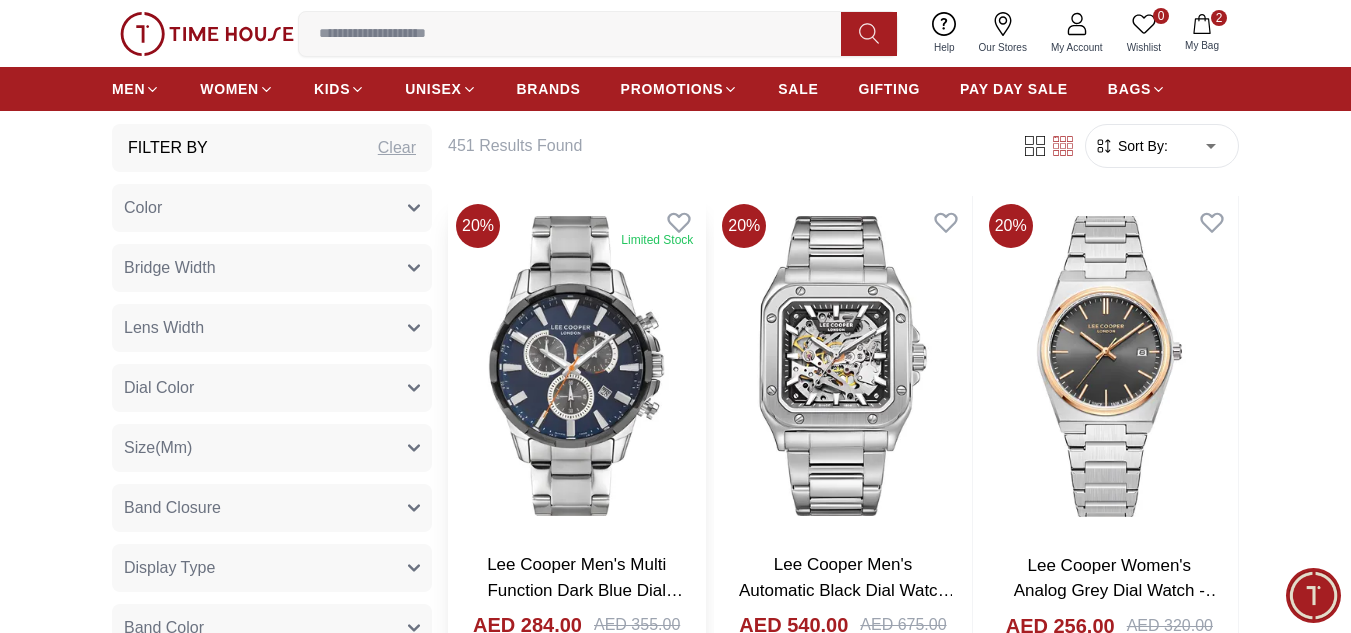 click at bounding box center (576, 366) 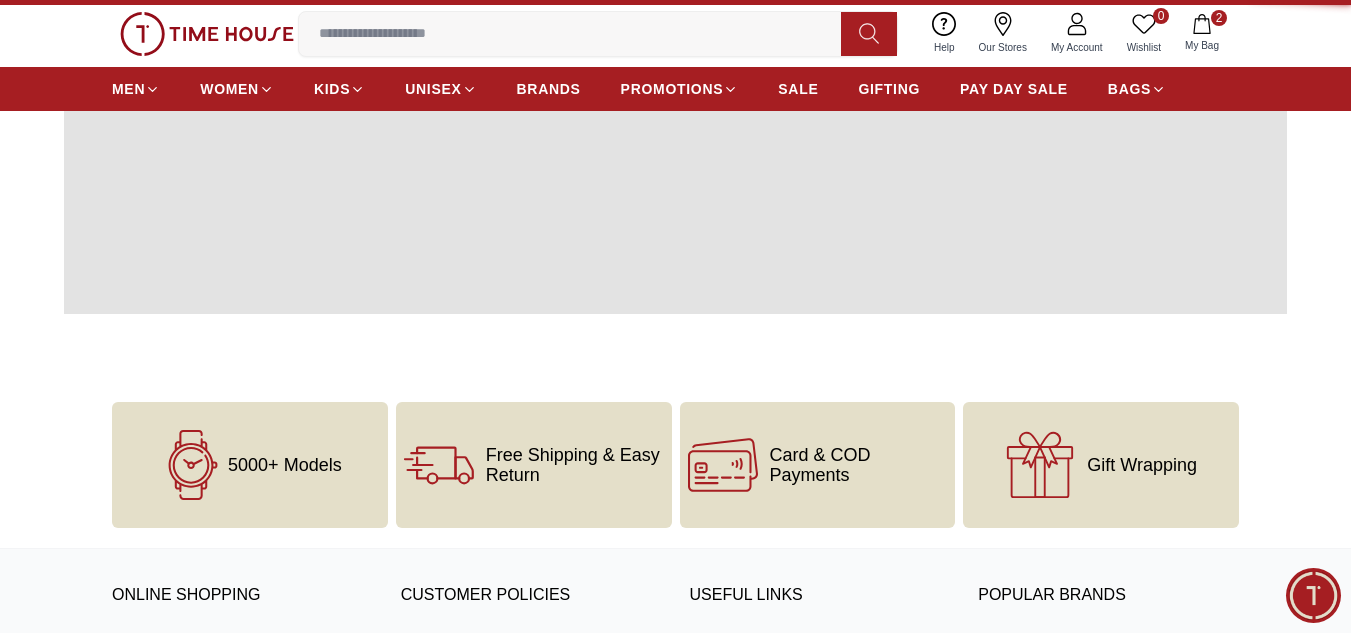 scroll, scrollTop: 0, scrollLeft: 0, axis: both 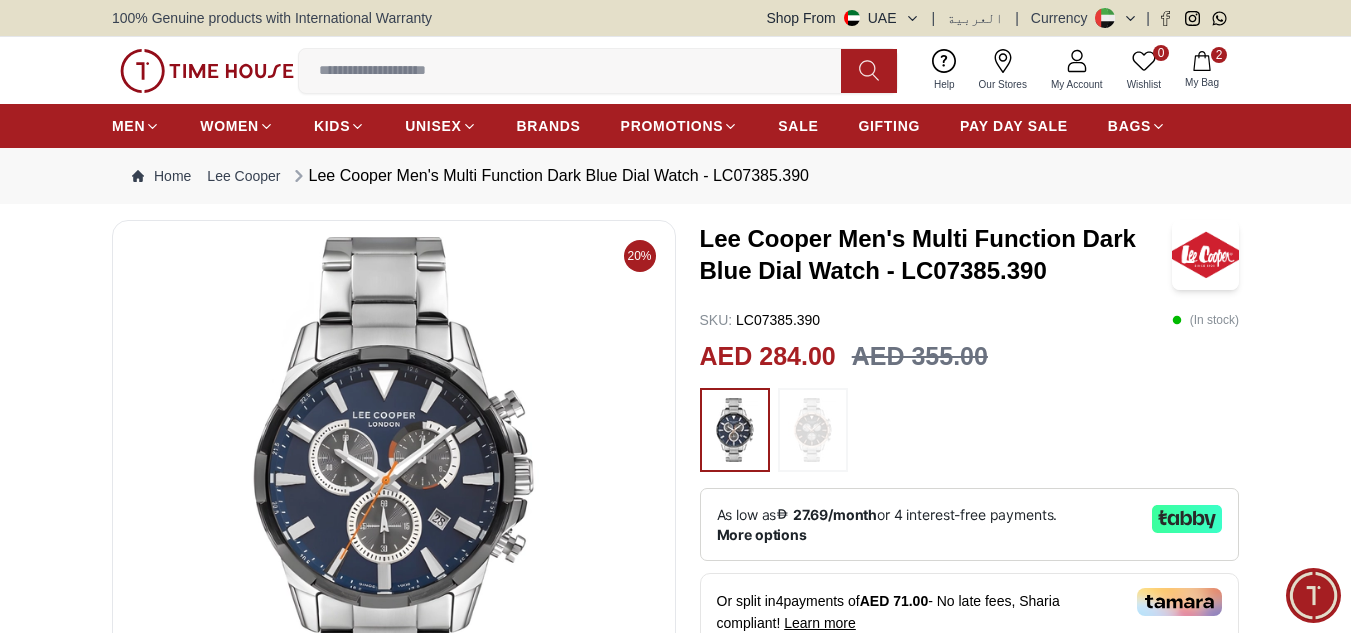 click at bounding box center (394, 477) 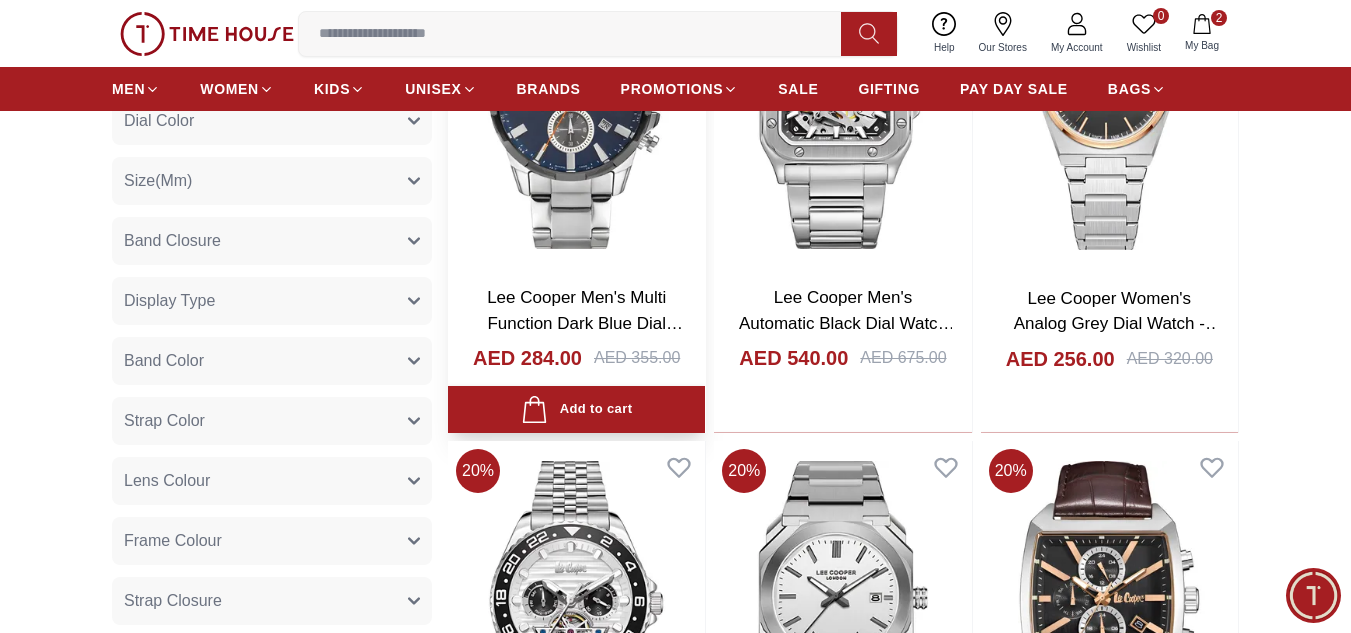 scroll, scrollTop: 1333, scrollLeft: 0, axis: vertical 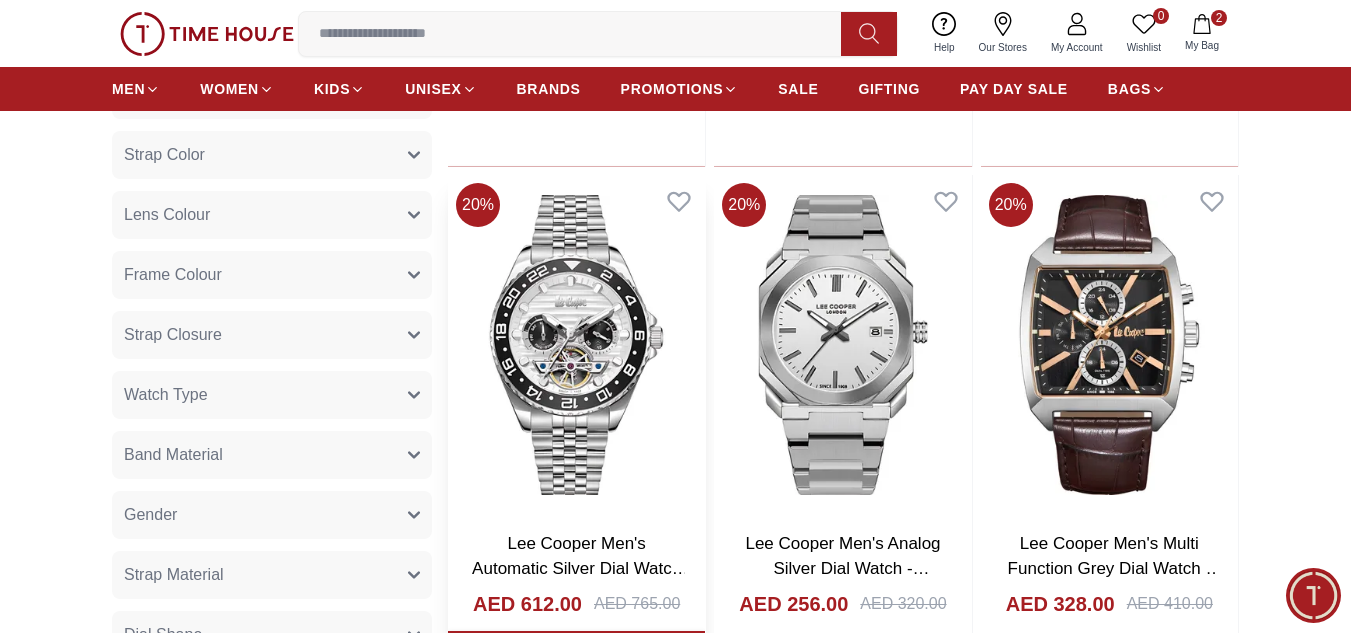 click at bounding box center [576, 345] 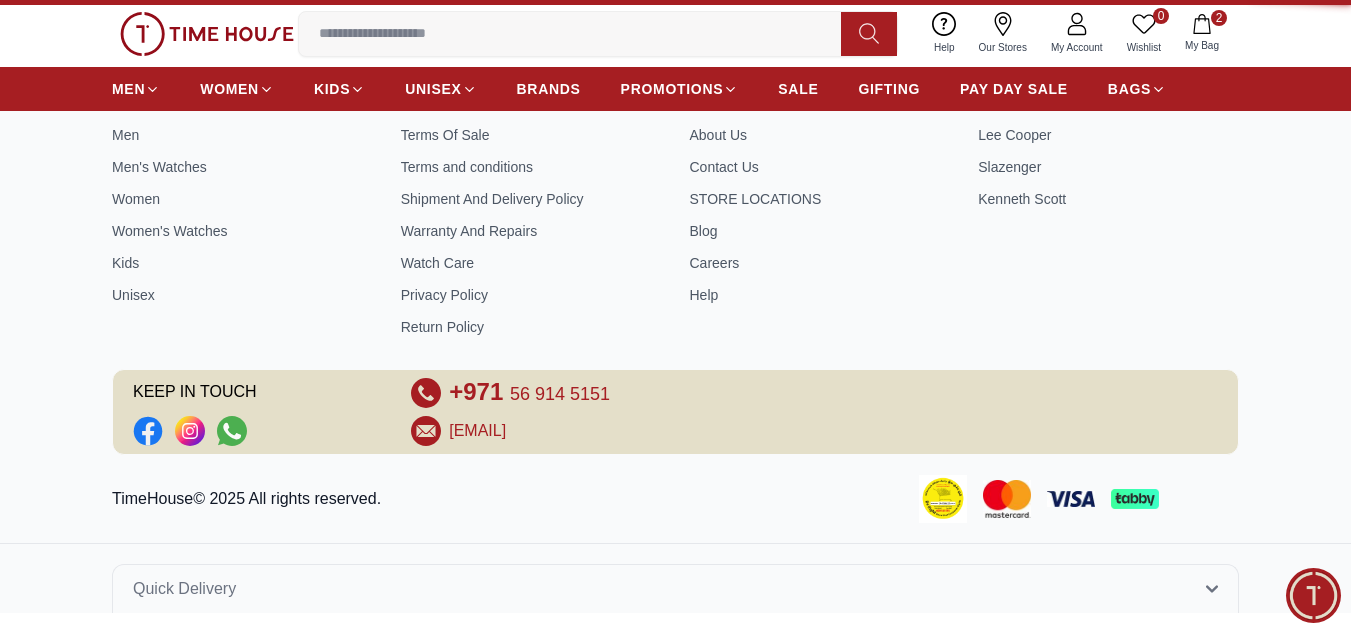 scroll, scrollTop: 0, scrollLeft: 0, axis: both 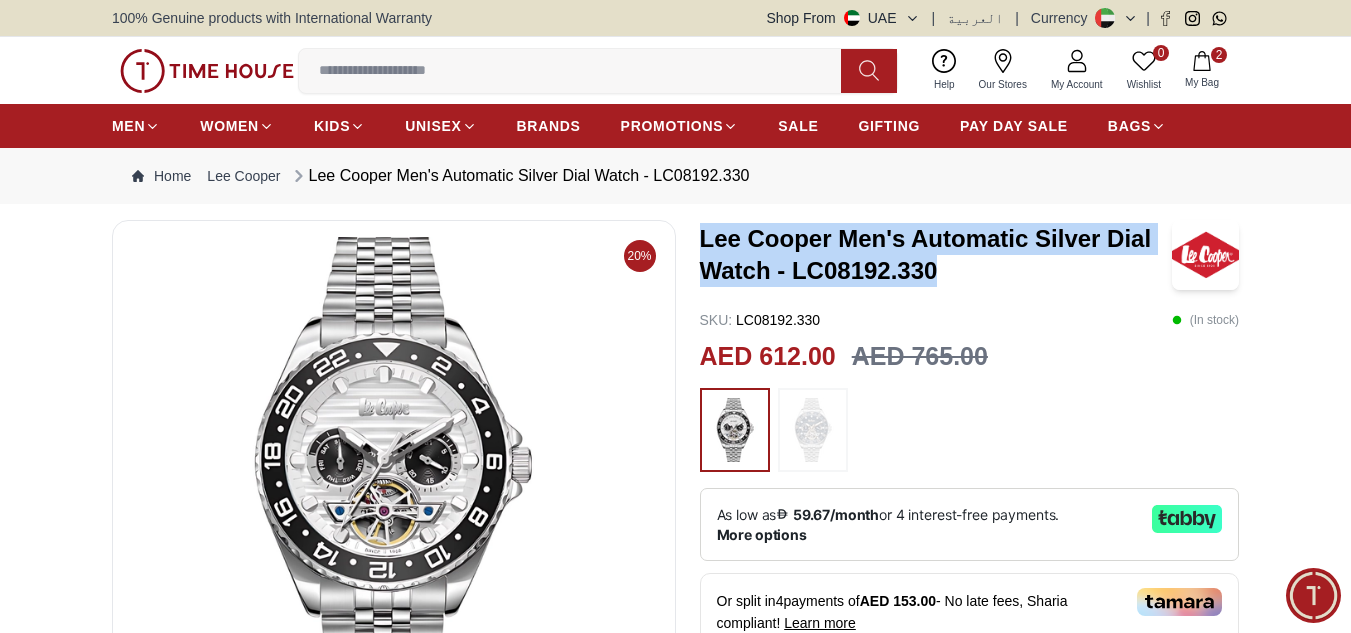 drag, startPoint x: 703, startPoint y: 233, endPoint x: 968, endPoint y: 266, distance: 267.0468 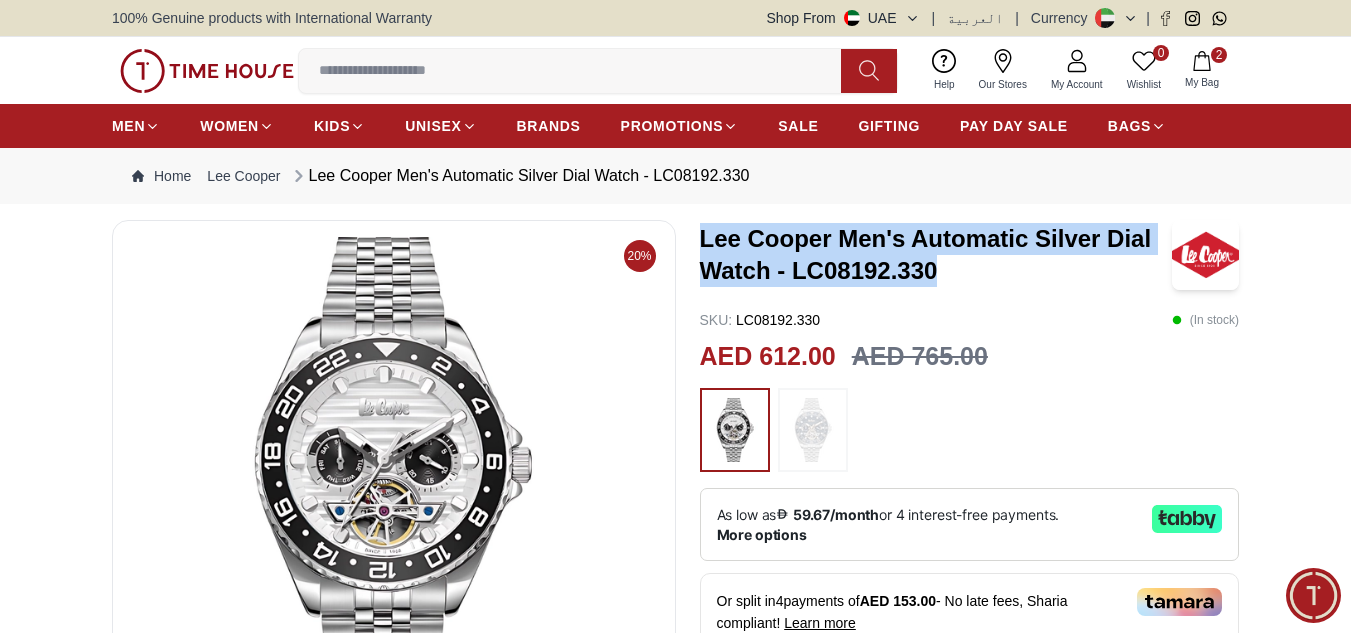 copy on "Lee Cooper Men's Automatic Silver Dial Watch - LC08192.330" 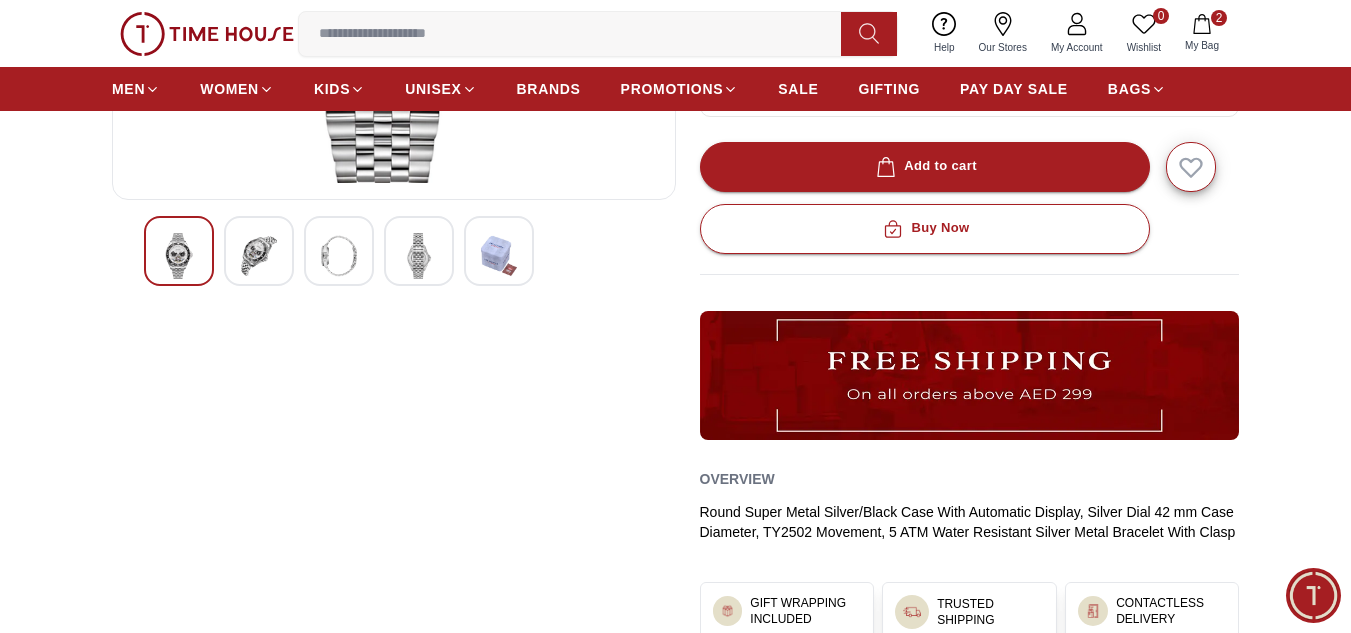 scroll, scrollTop: 267, scrollLeft: 0, axis: vertical 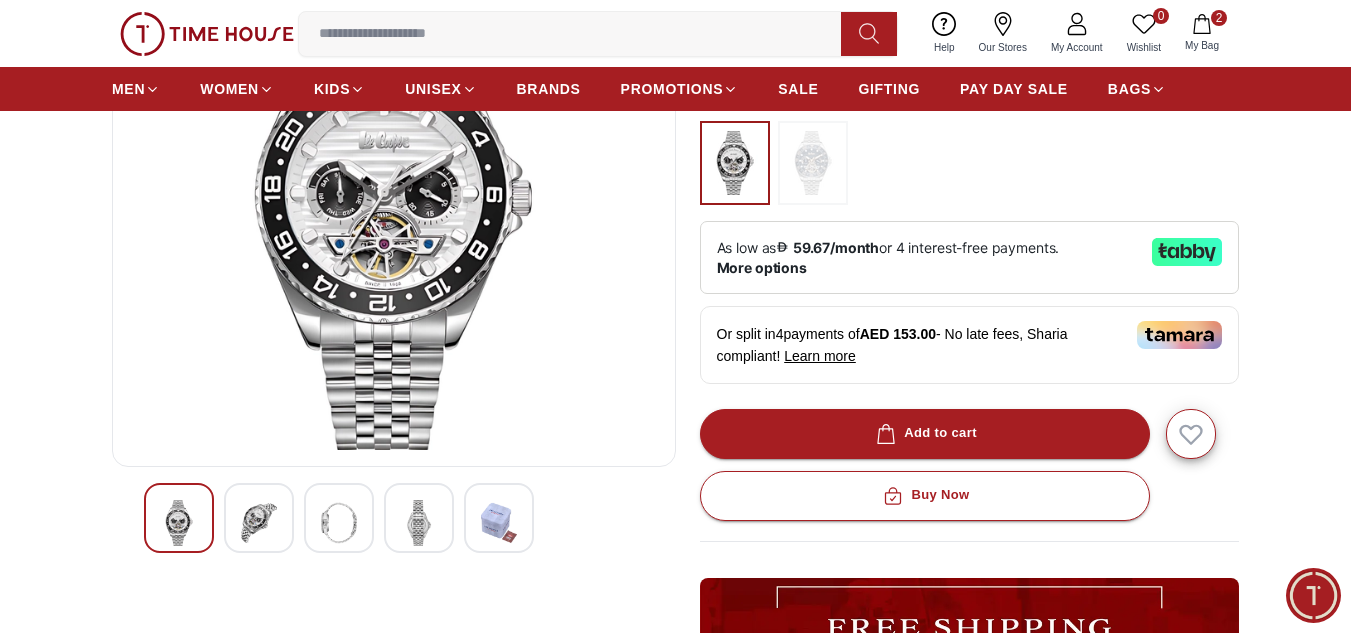 click at bounding box center [259, 523] 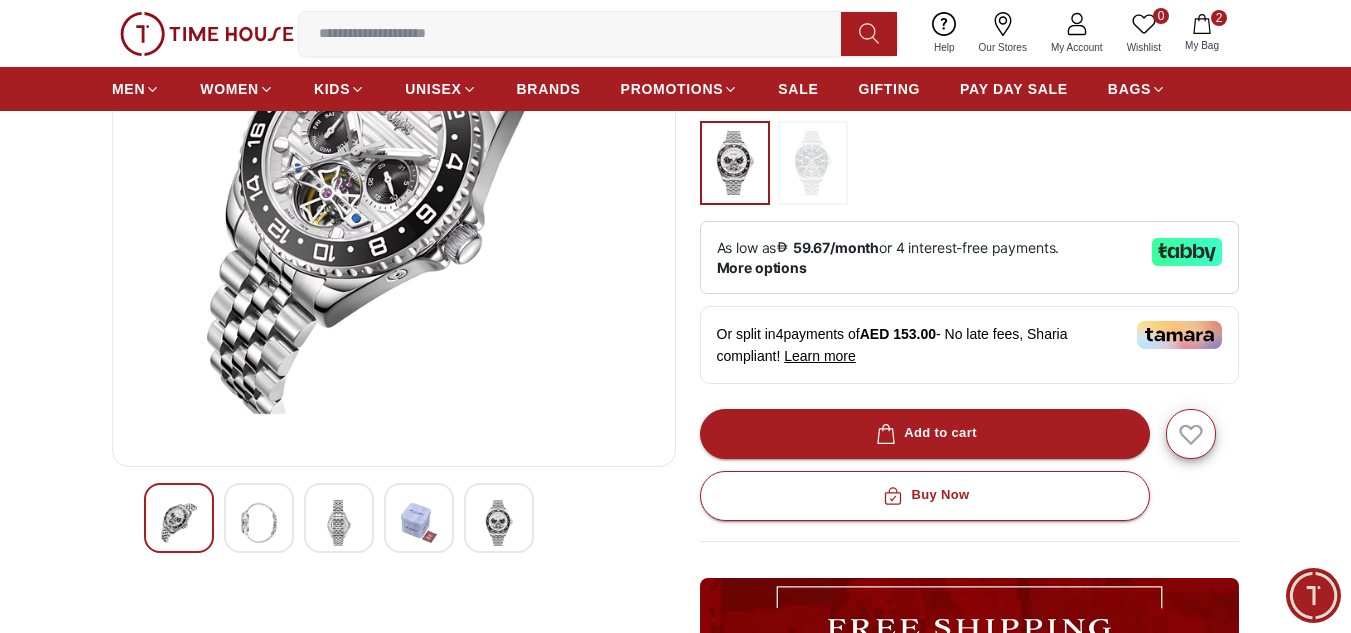click at bounding box center (339, 523) 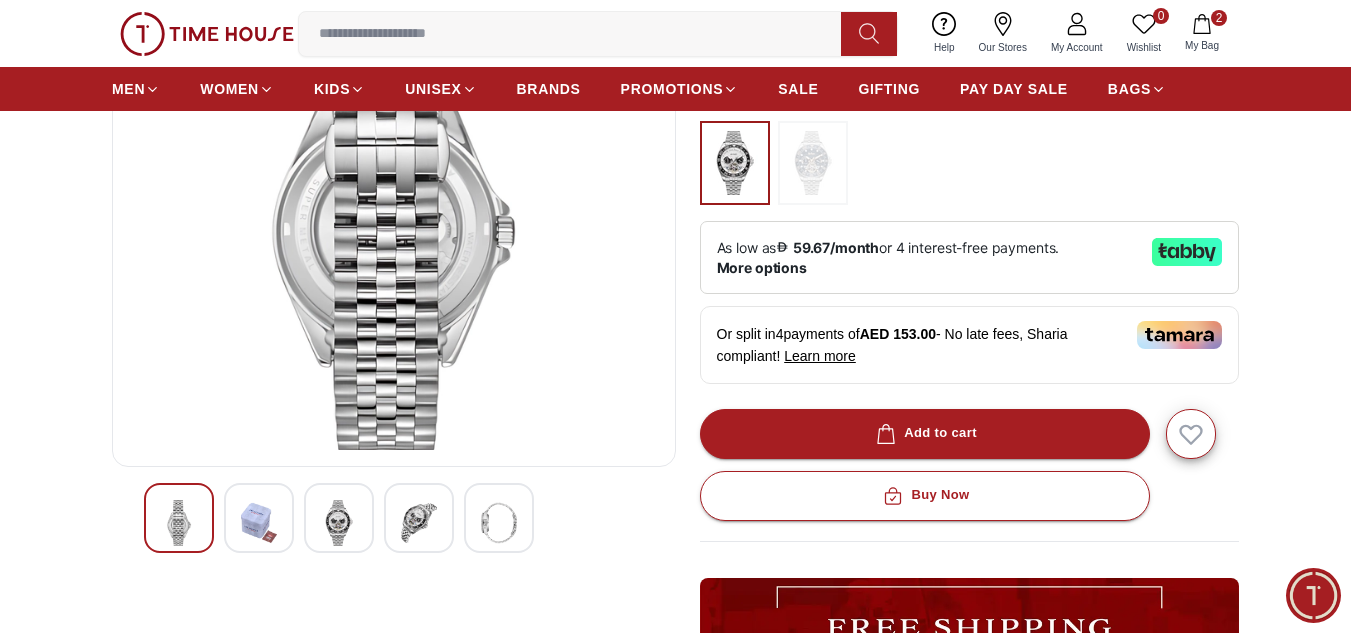 click at bounding box center [419, 523] 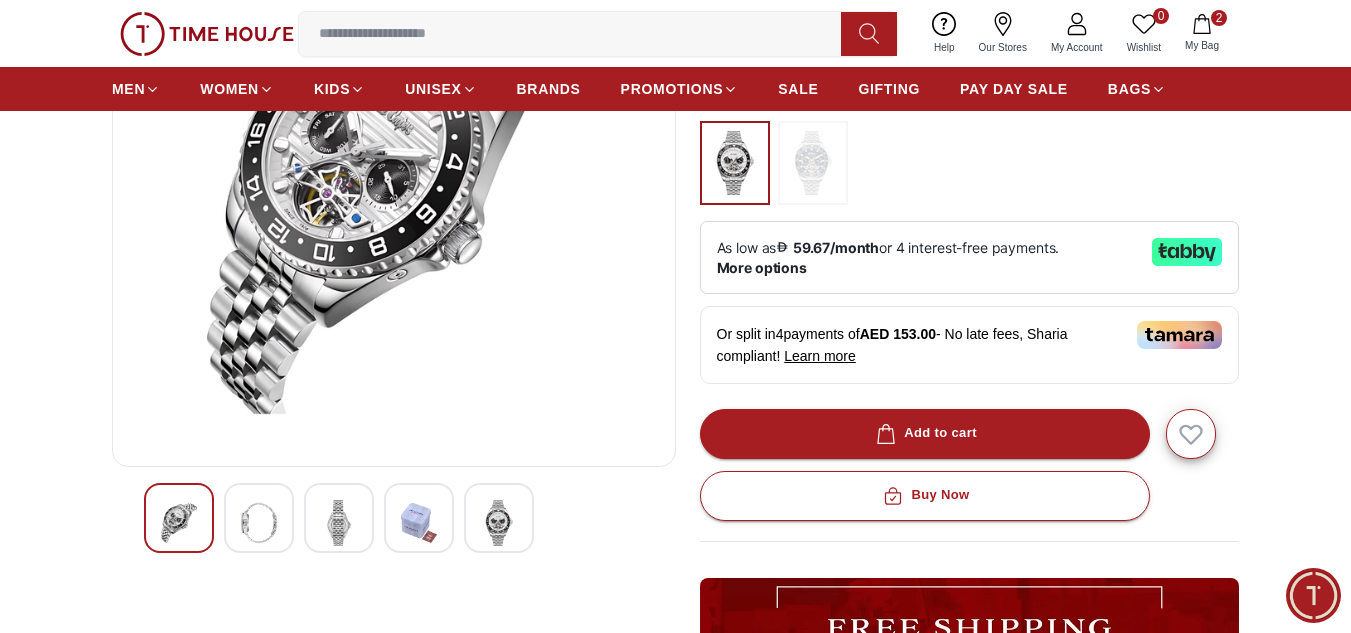 click at bounding box center (499, 518) 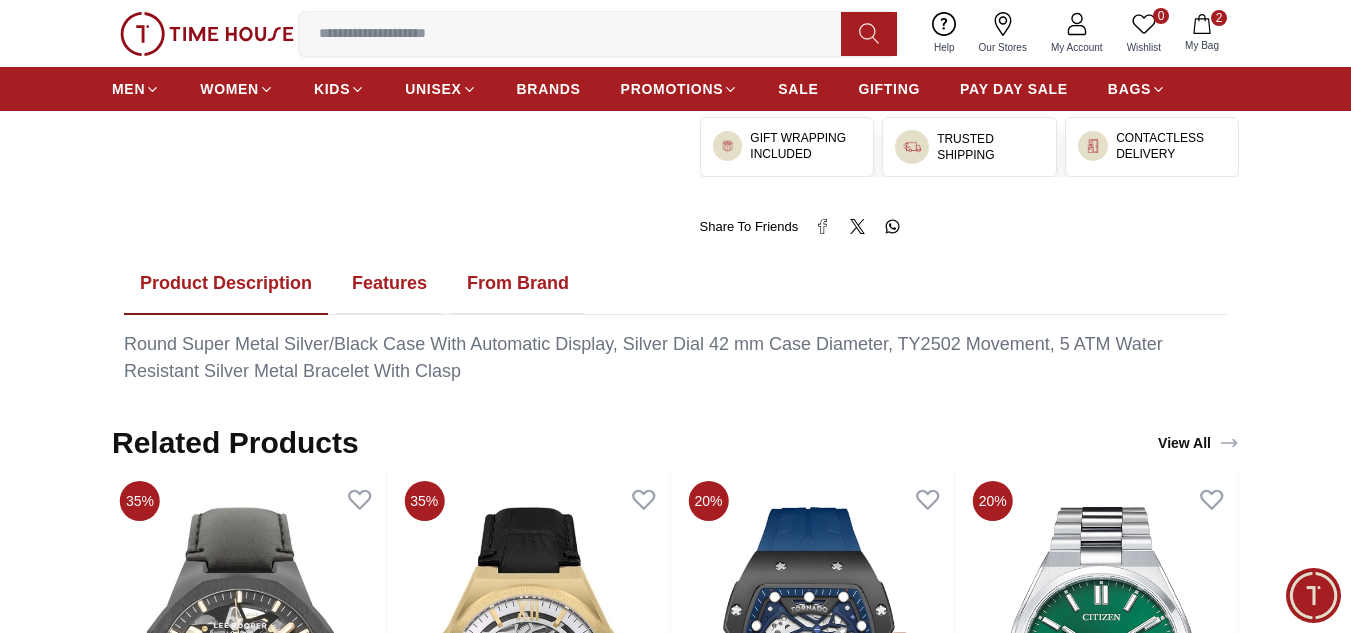 scroll, scrollTop: 1067, scrollLeft: 0, axis: vertical 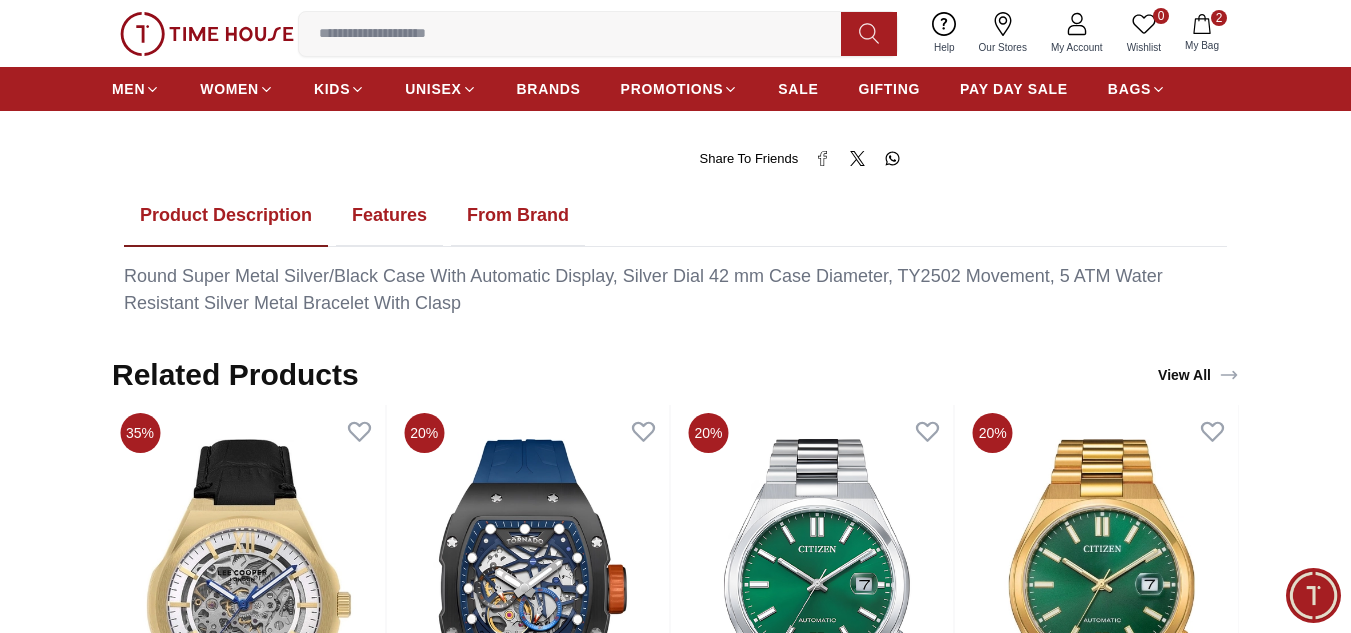 click on "Features" at bounding box center (389, 216) 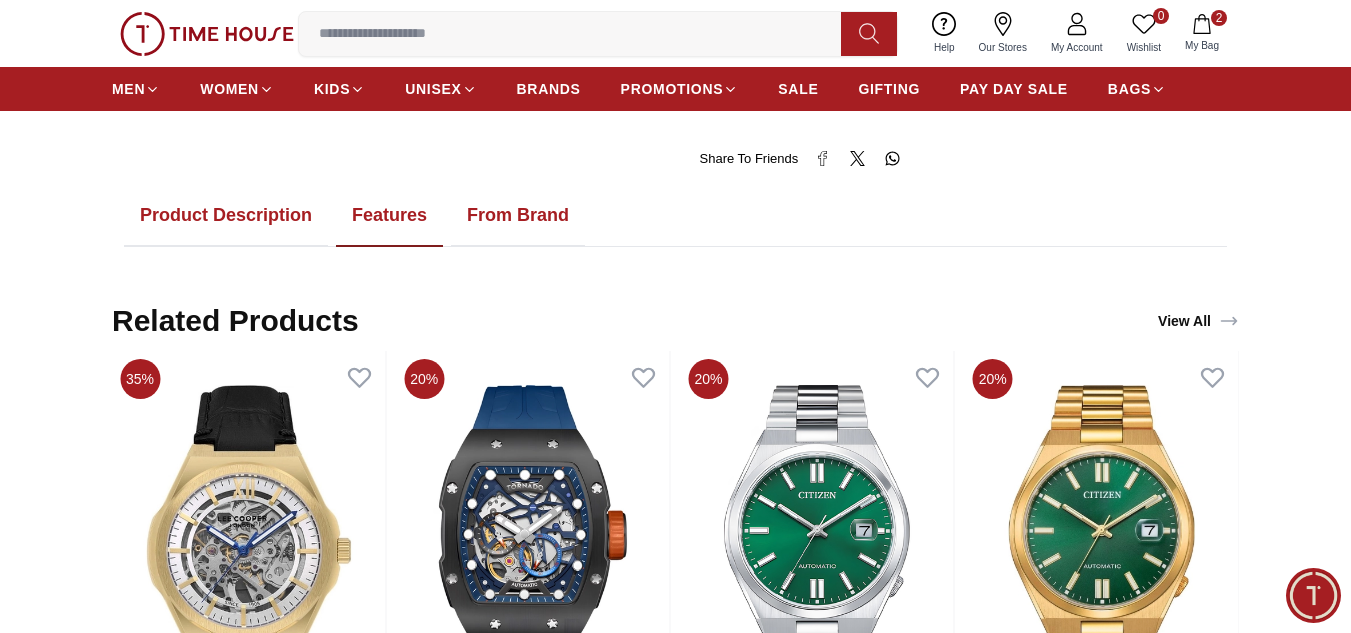 click on "From Brand" at bounding box center [518, 216] 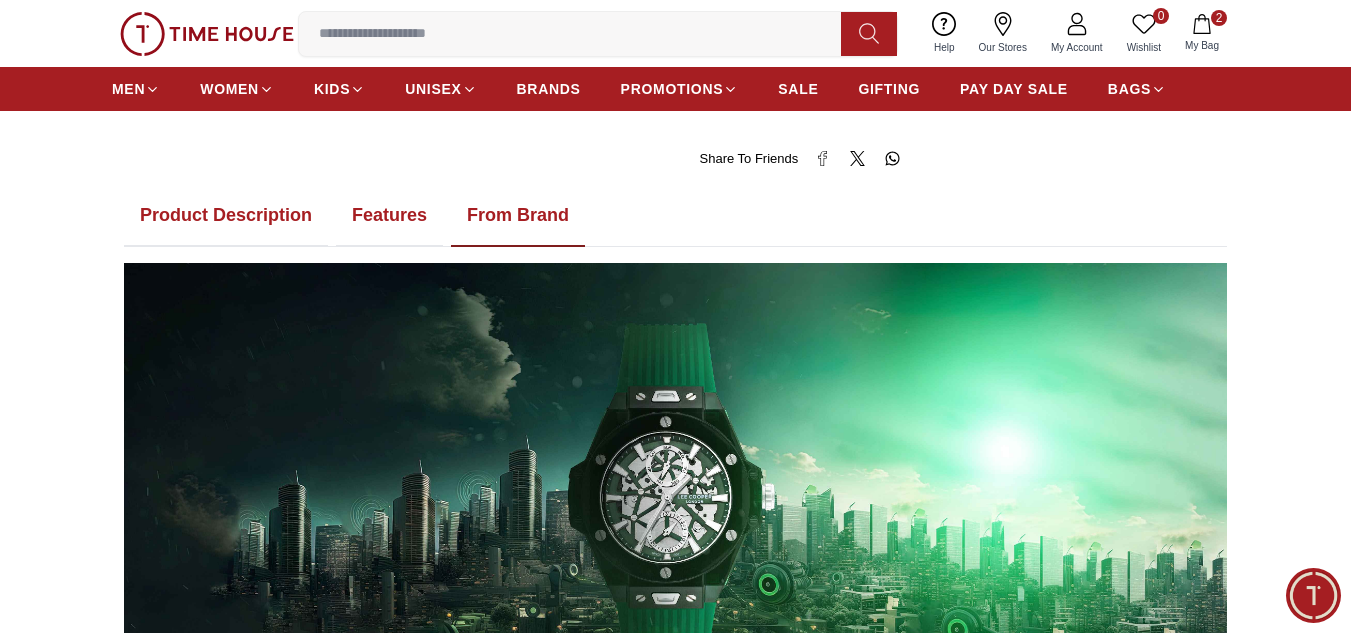 click on "Product Description" at bounding box center [226, 216] 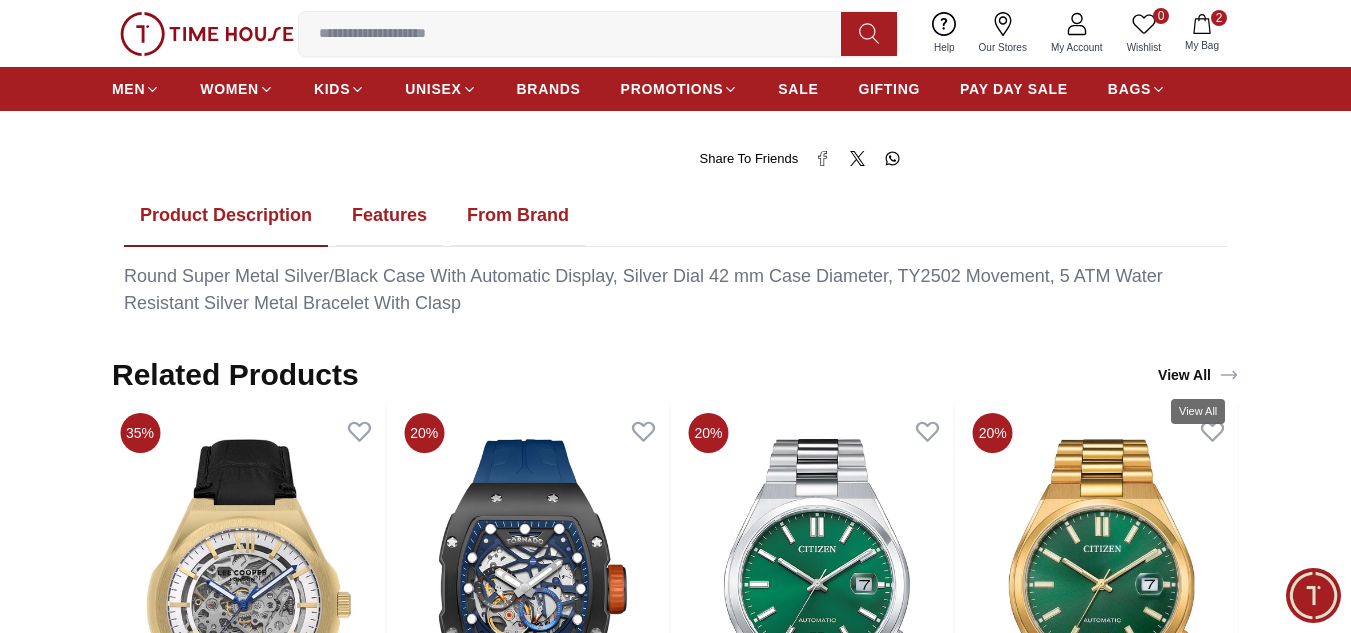 click on "View All" at bounding box center [1198, 375] 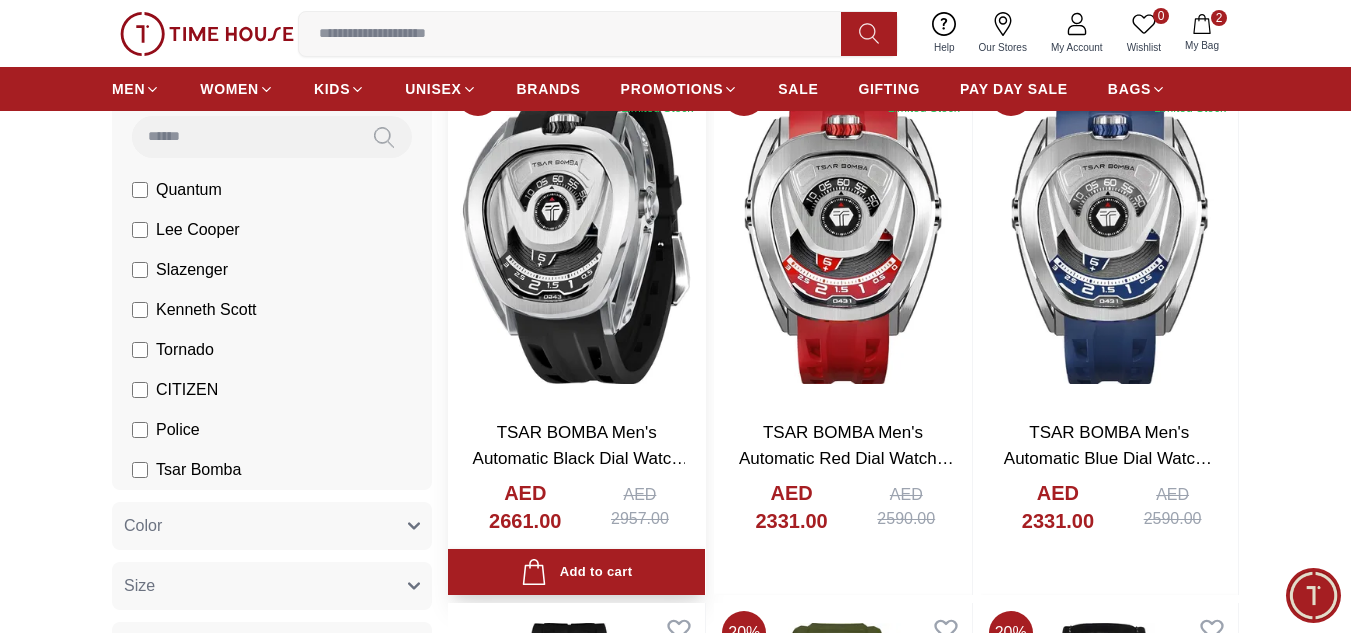 scroll, scrollTop: 267, scrollLeft: 0, axis: vertical 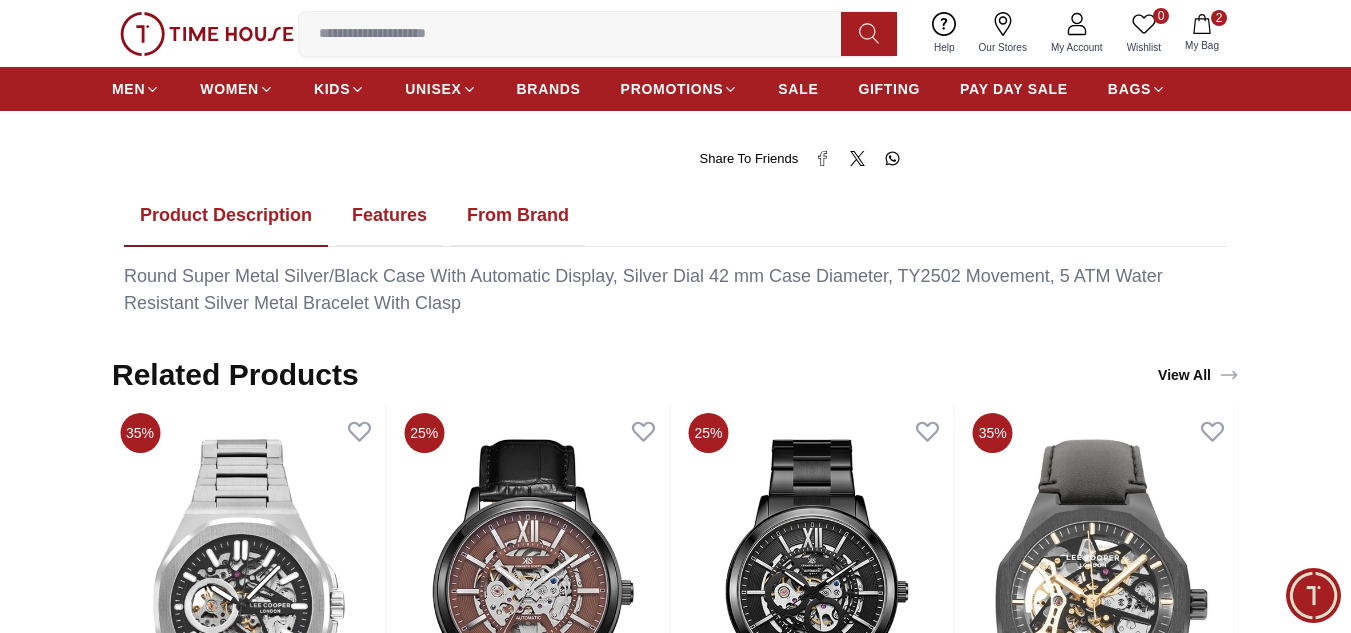 click on "Features" at bounding box center (389, 216) 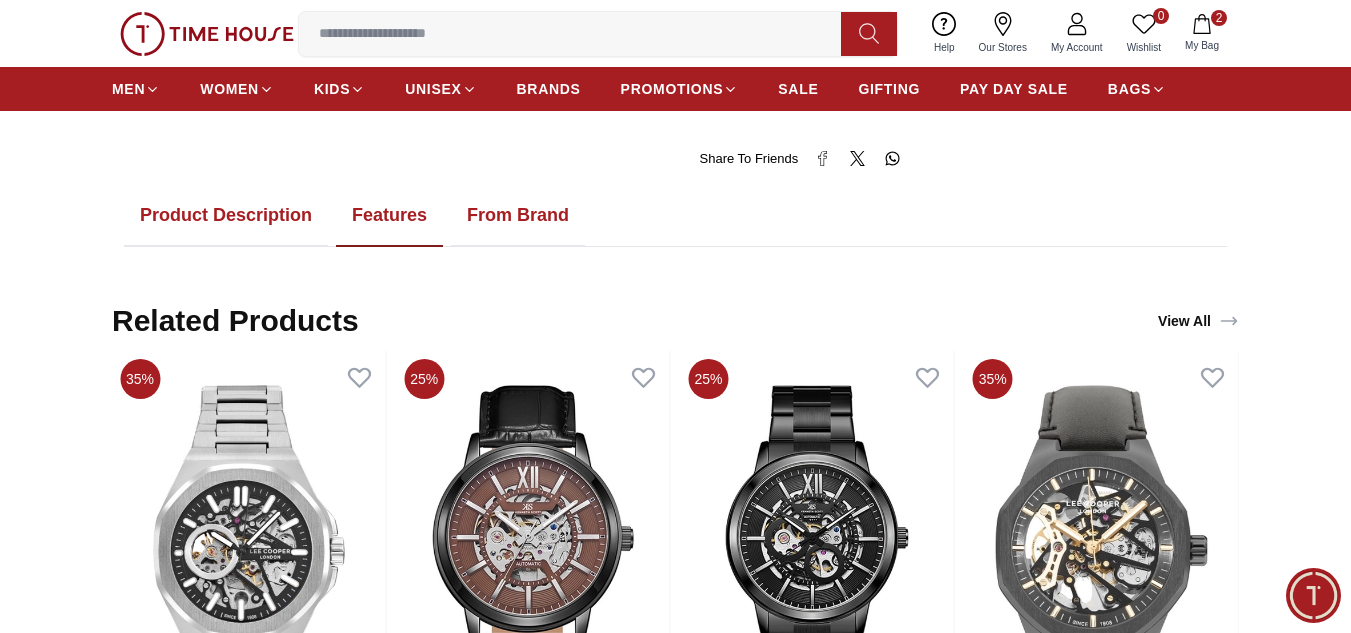 click on "From Brand" at bounding box center [518, 216] 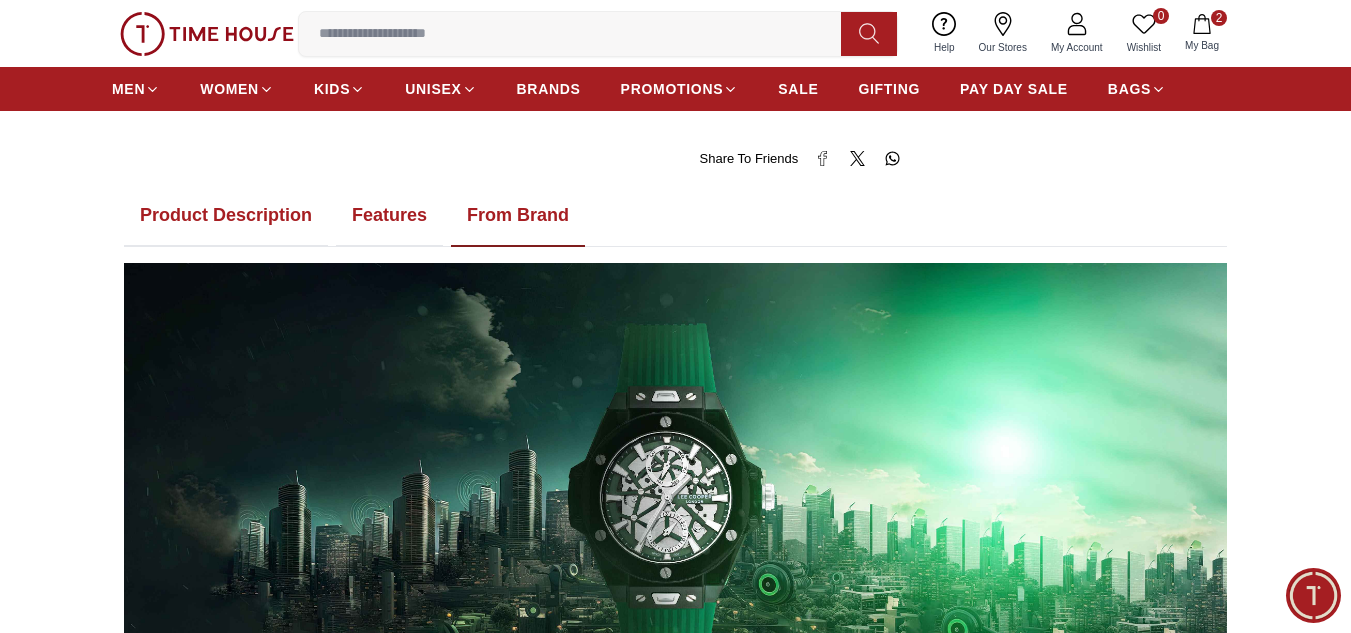 click on "Features" at bounding box center (389, 216) 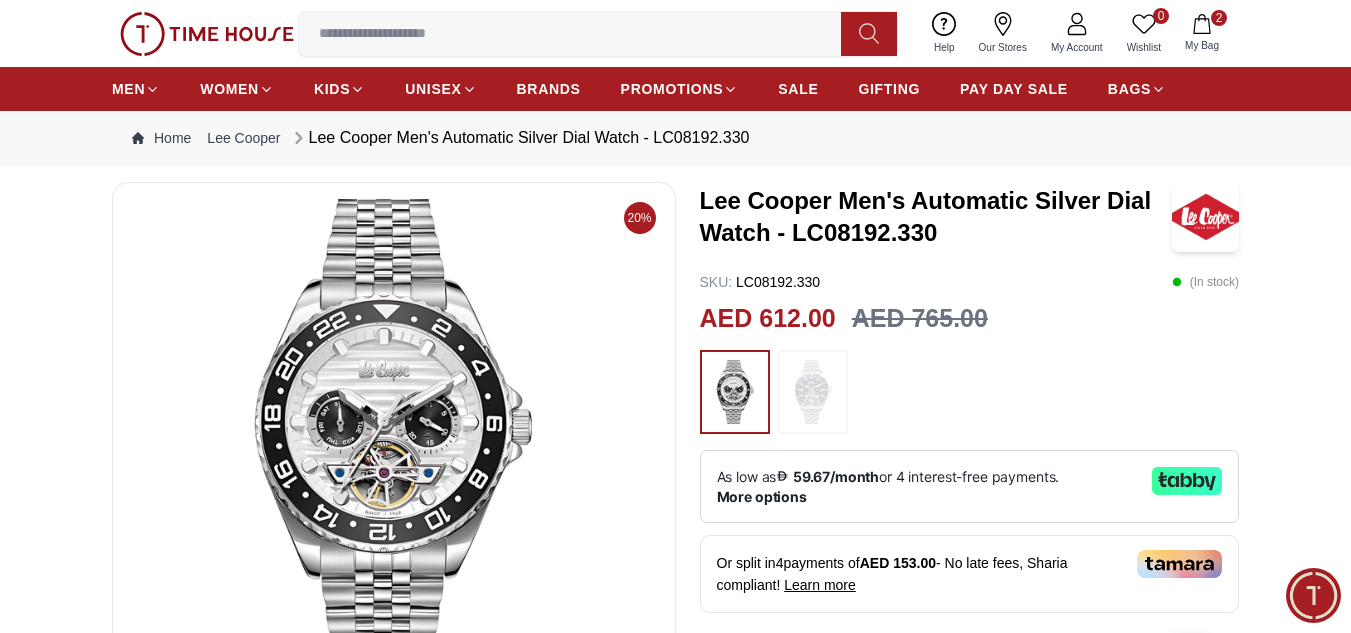 scroll, scrollTop: 0, scrollLeft: 0, axis: both 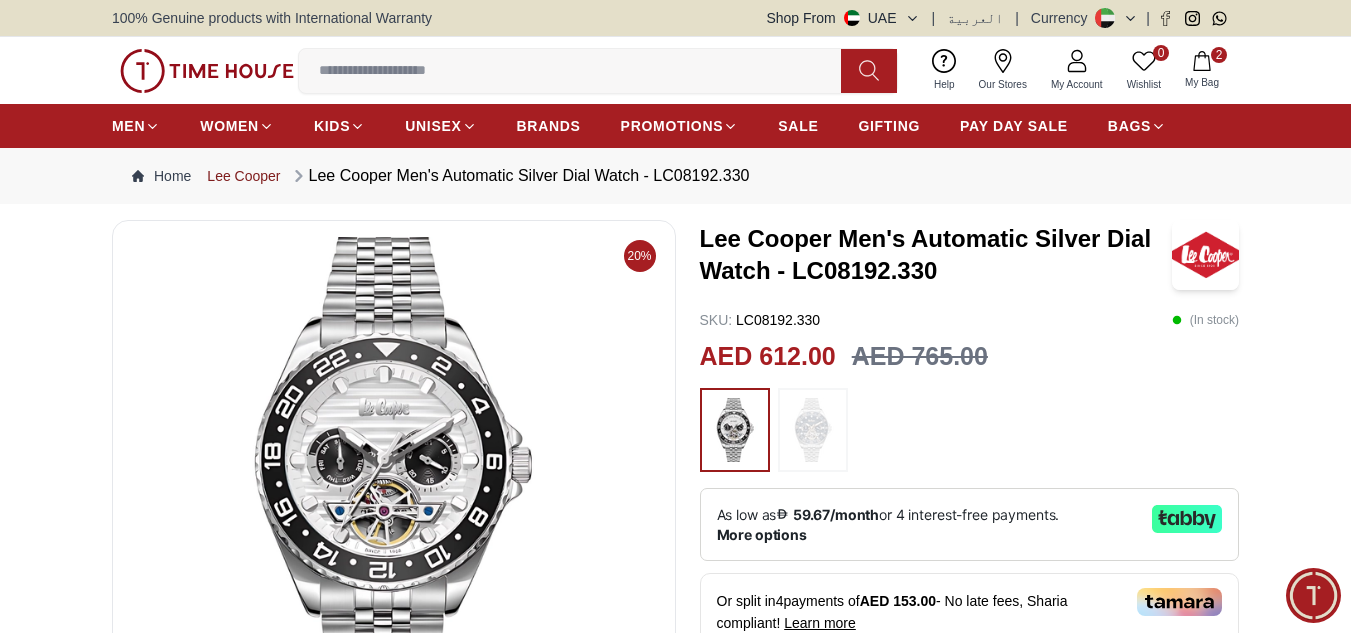 click on "Lee Cooper" at bounding box center [243, 176] 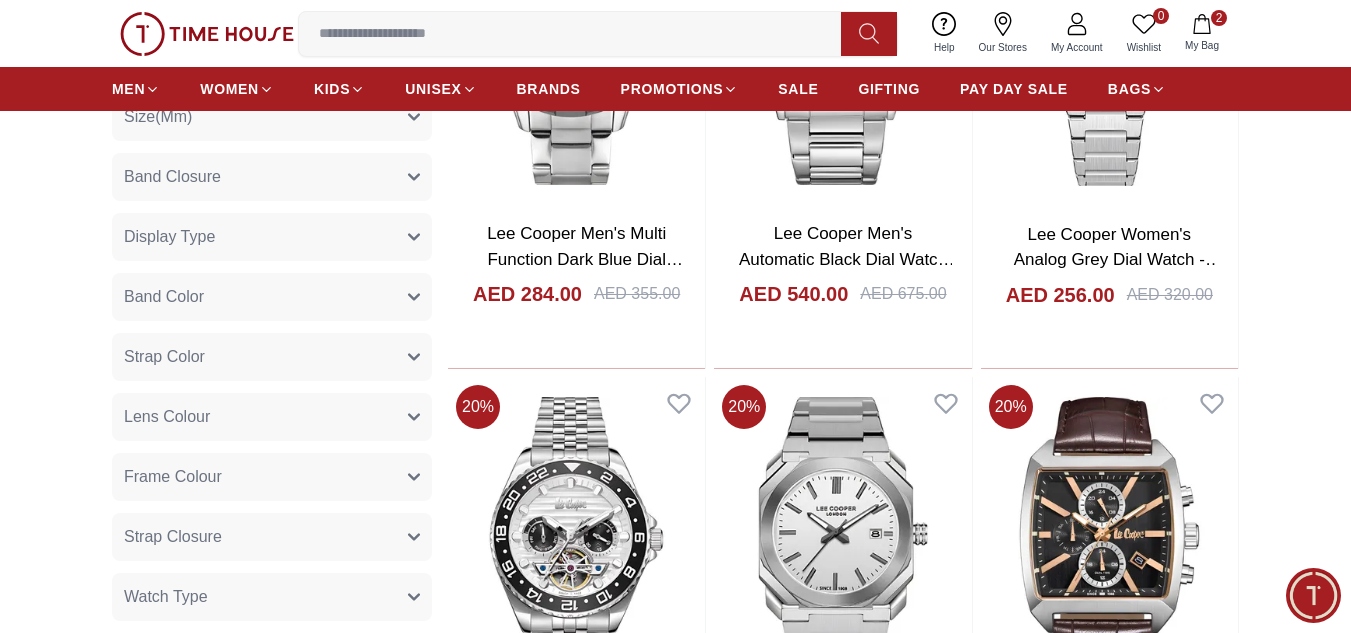 scroll, scrollTop: 1333, scrollLeft: 0, axis: vertical 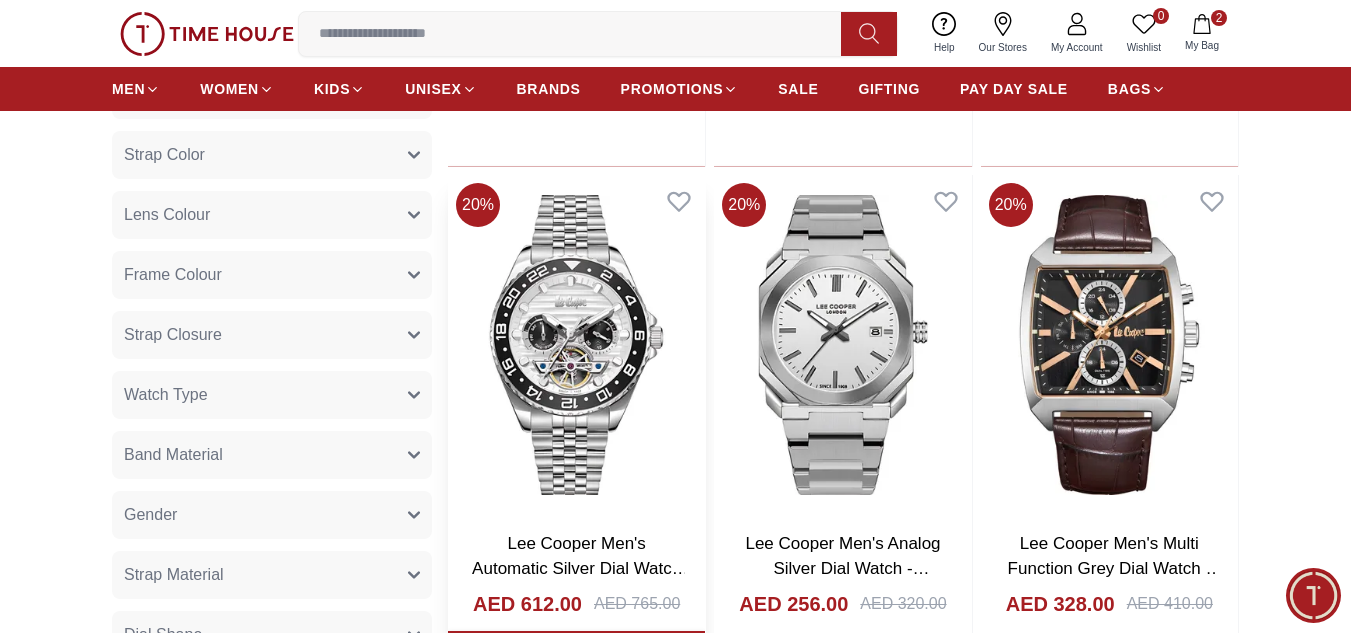 click at bounding box center (576, 345) 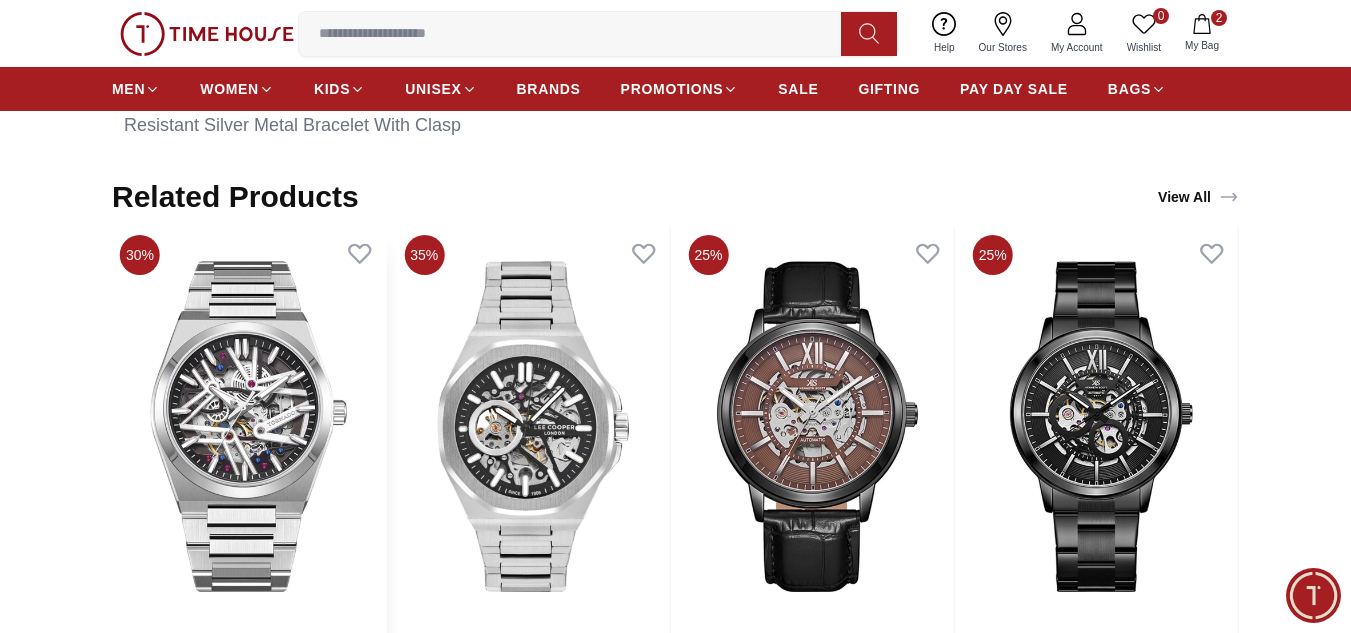 scroll, scrollTop: 767, scrollLeft: 0, axis: vertical 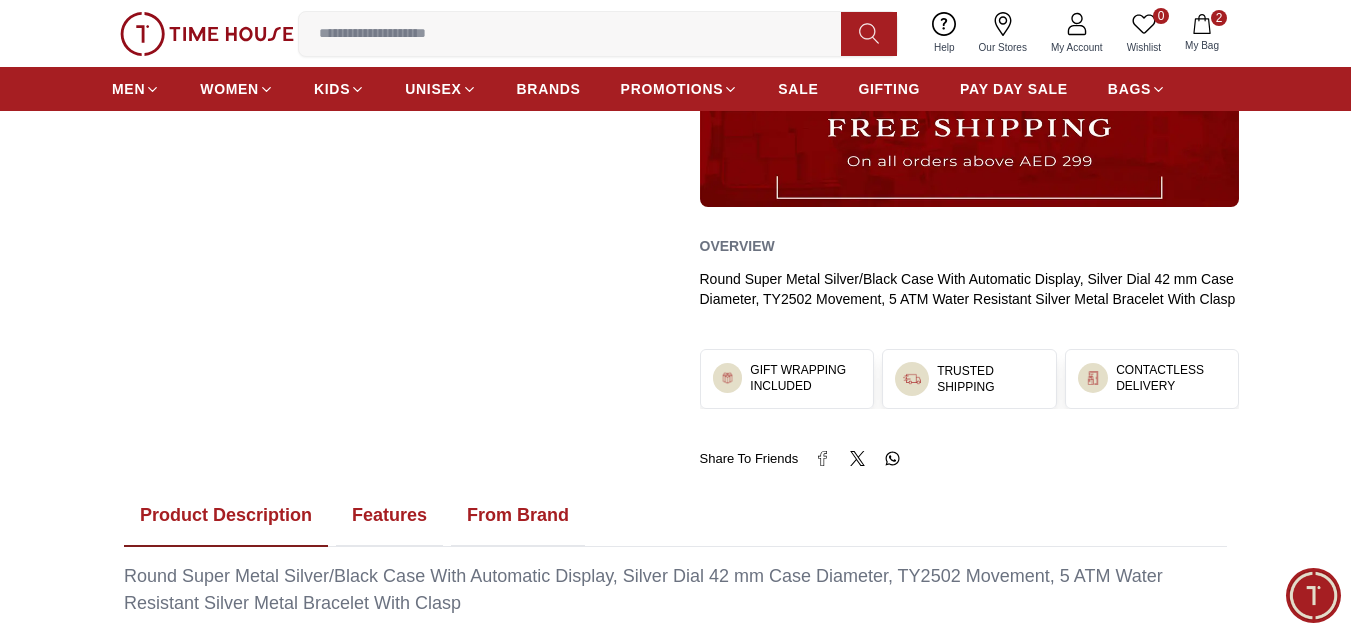 click on "Overview" at bounding box center (737, 246) 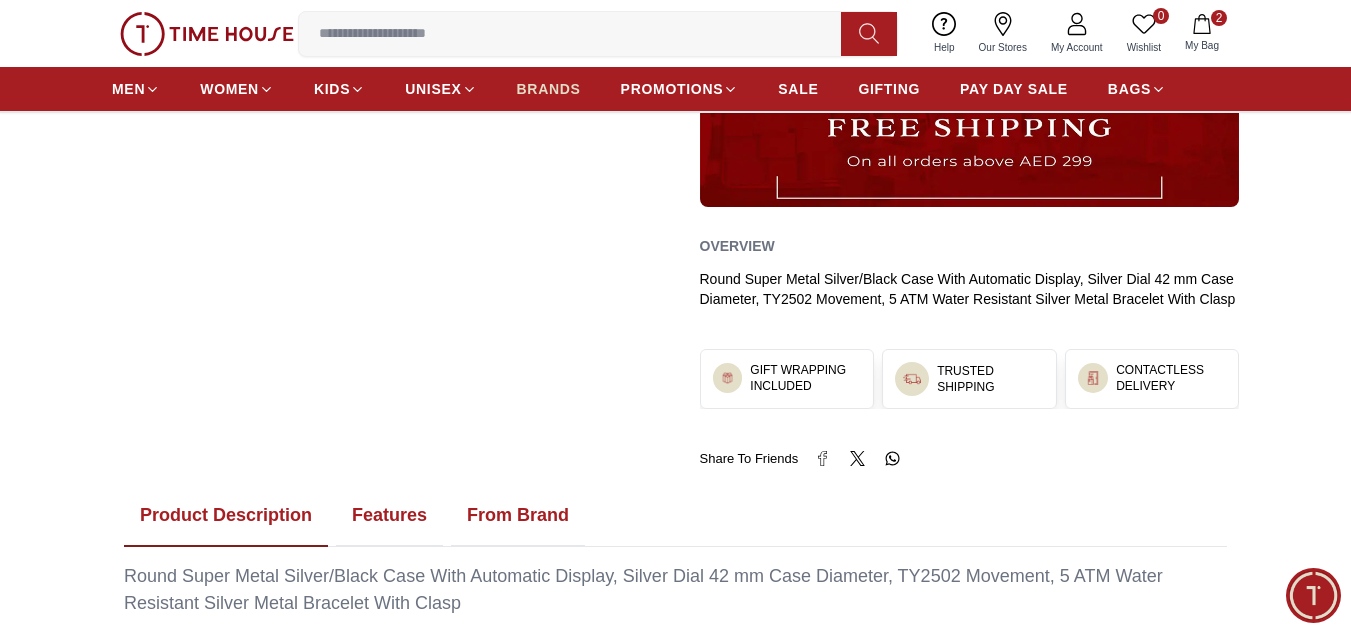 click on "BRANDS" at bounding box center [549, 89] 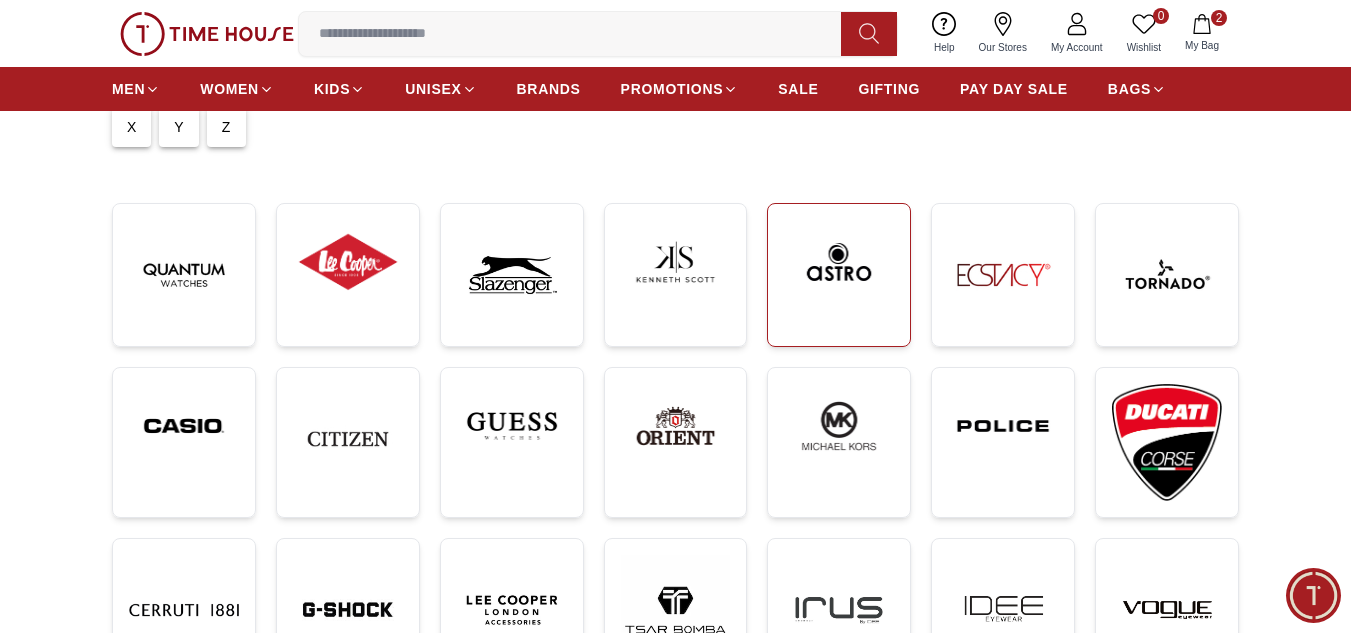 scroll, scrollTop: 267, scrollLeft: 0, axis: vertical 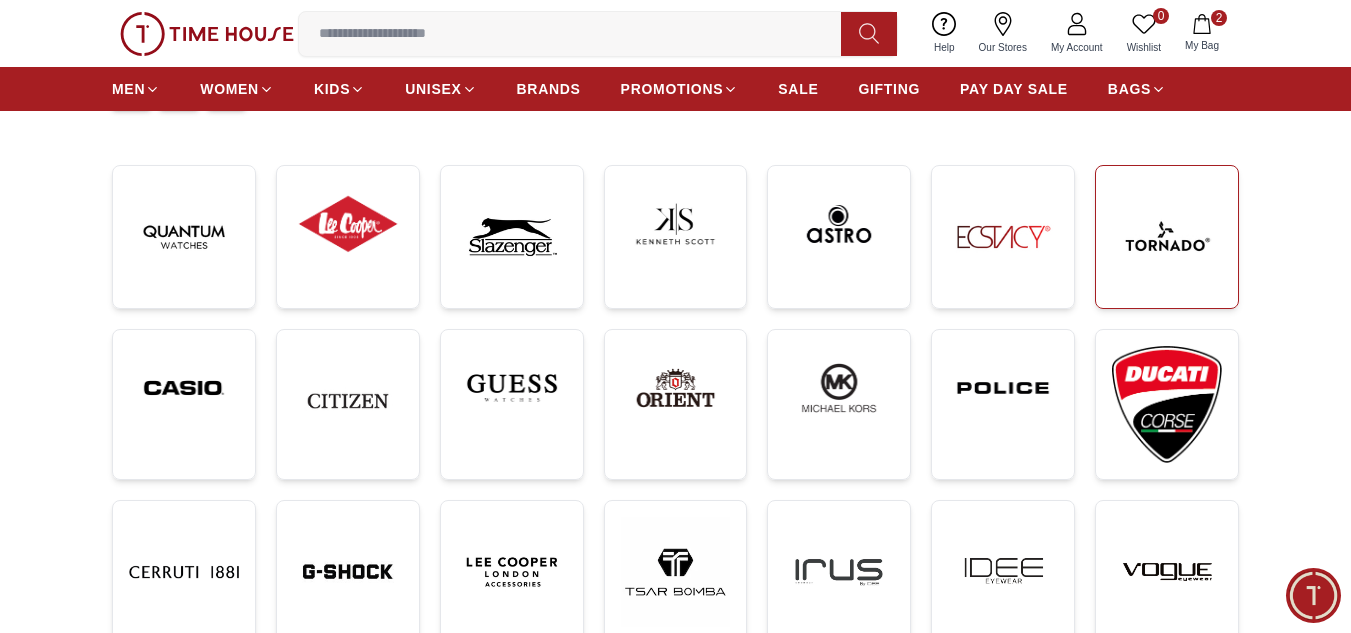 click at bounding box center (1167, 237) 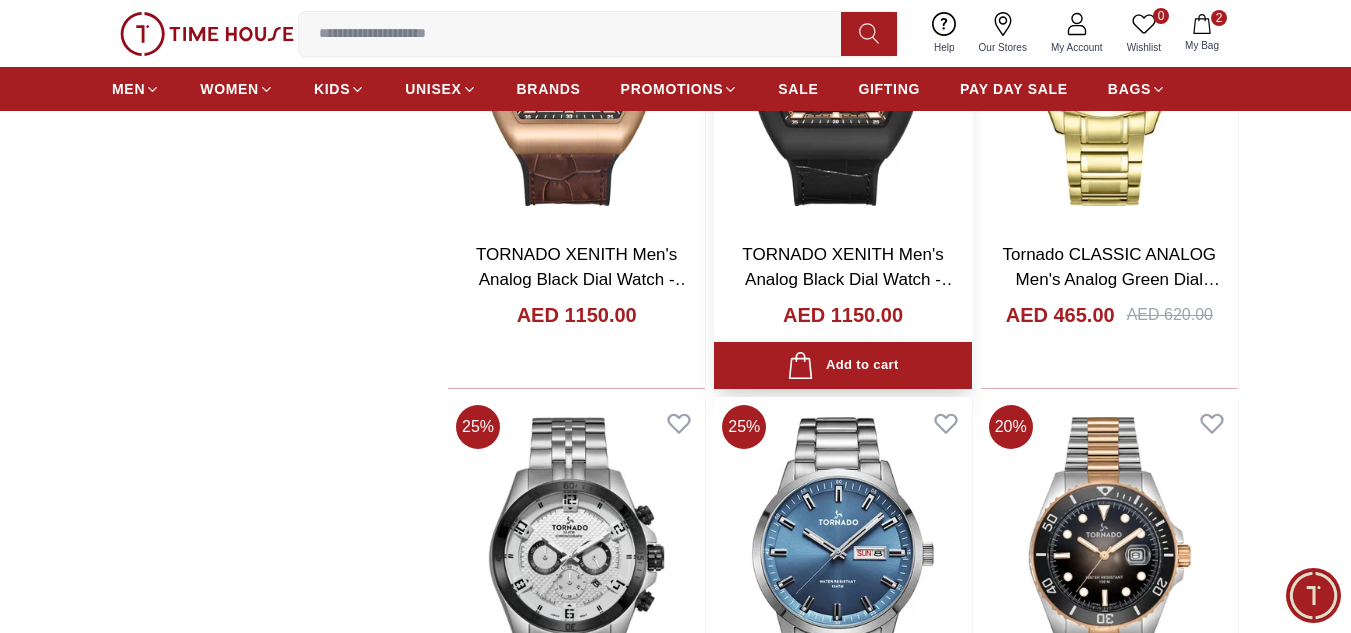 scroll, scrollTop: 2400, scrollLeft: 0, axis: vertical 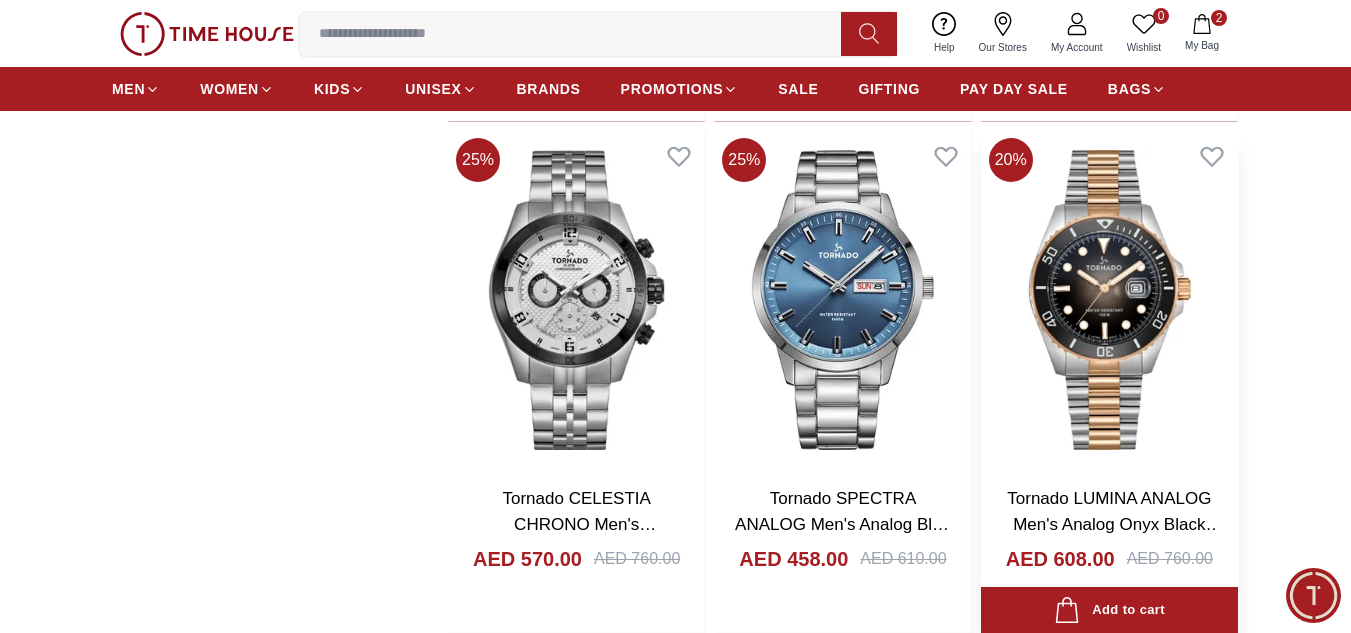 click at bounding box center [1109, 300] 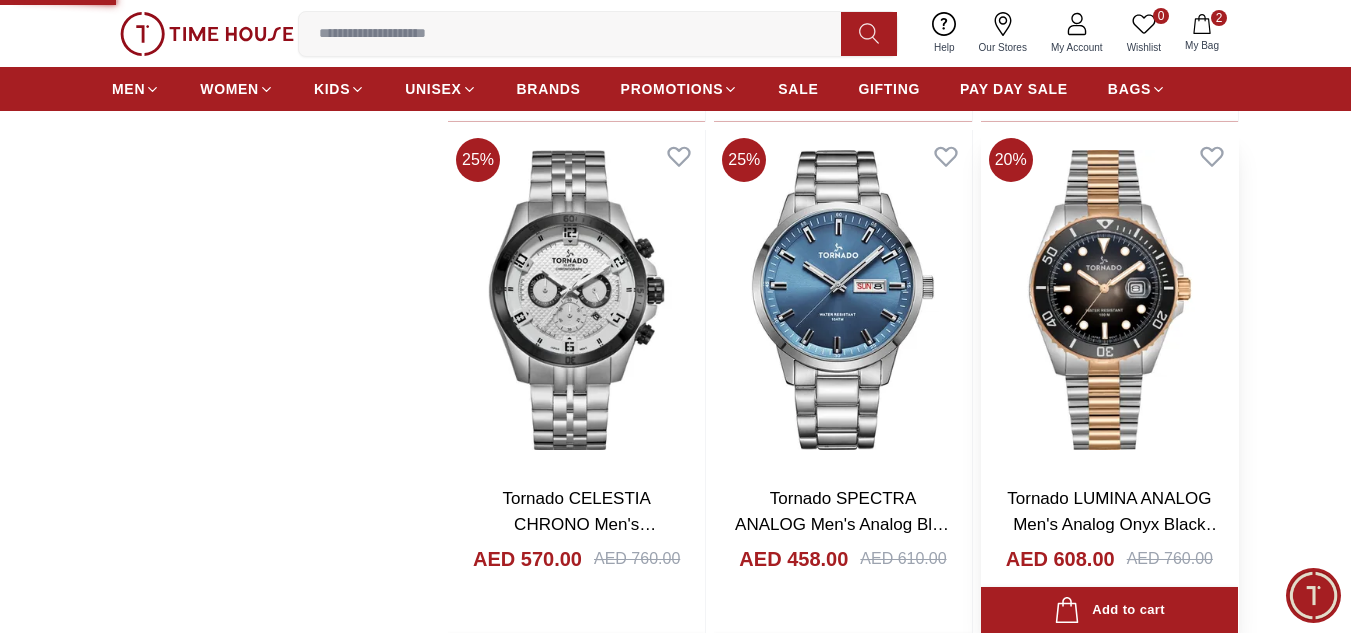 scroll, scrollTop: 0, scrollLeft: 0, axis: both 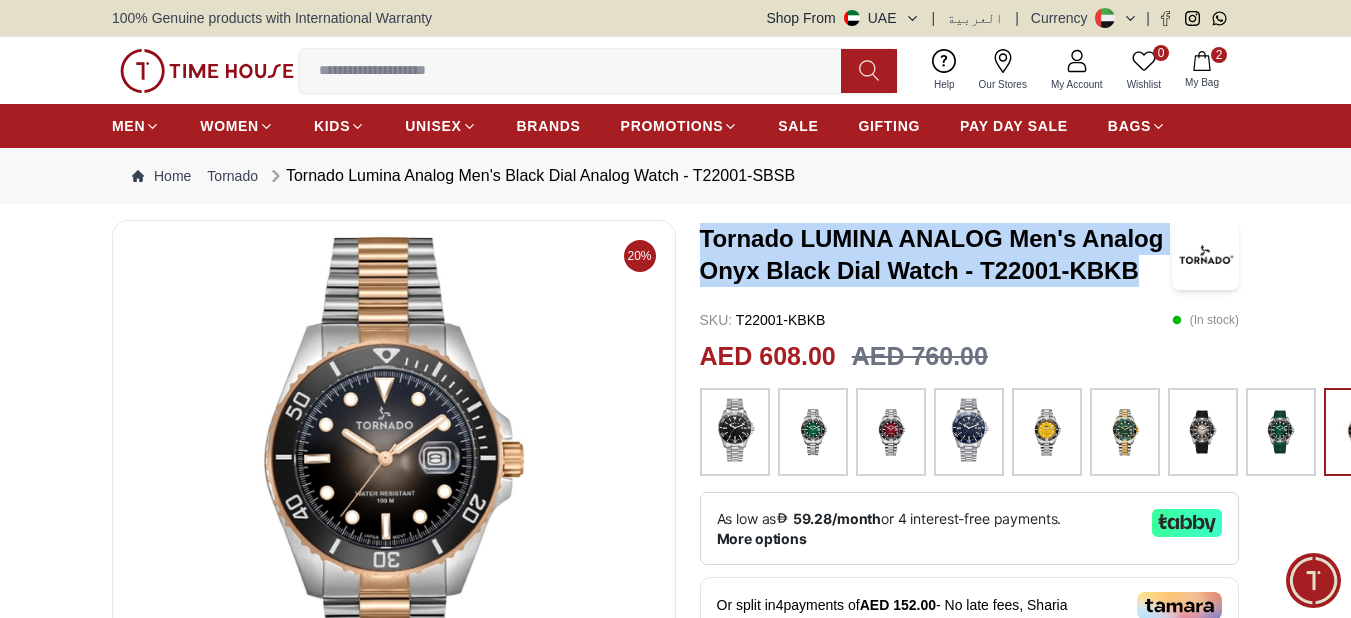 drag, startPoint x: 703, startPoint y: 238, endPoint x: 1142, endPoint y: 279, distance: 440.91043 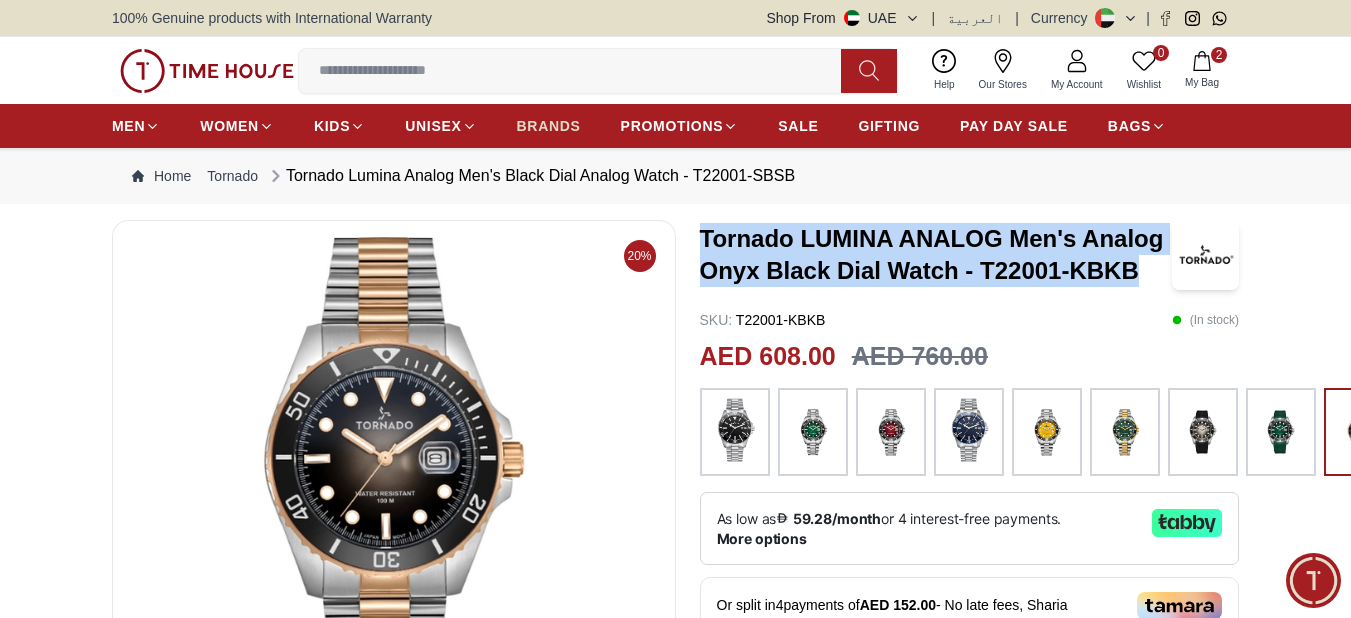 click on "BRANDS" at bounding box center (549, 126) 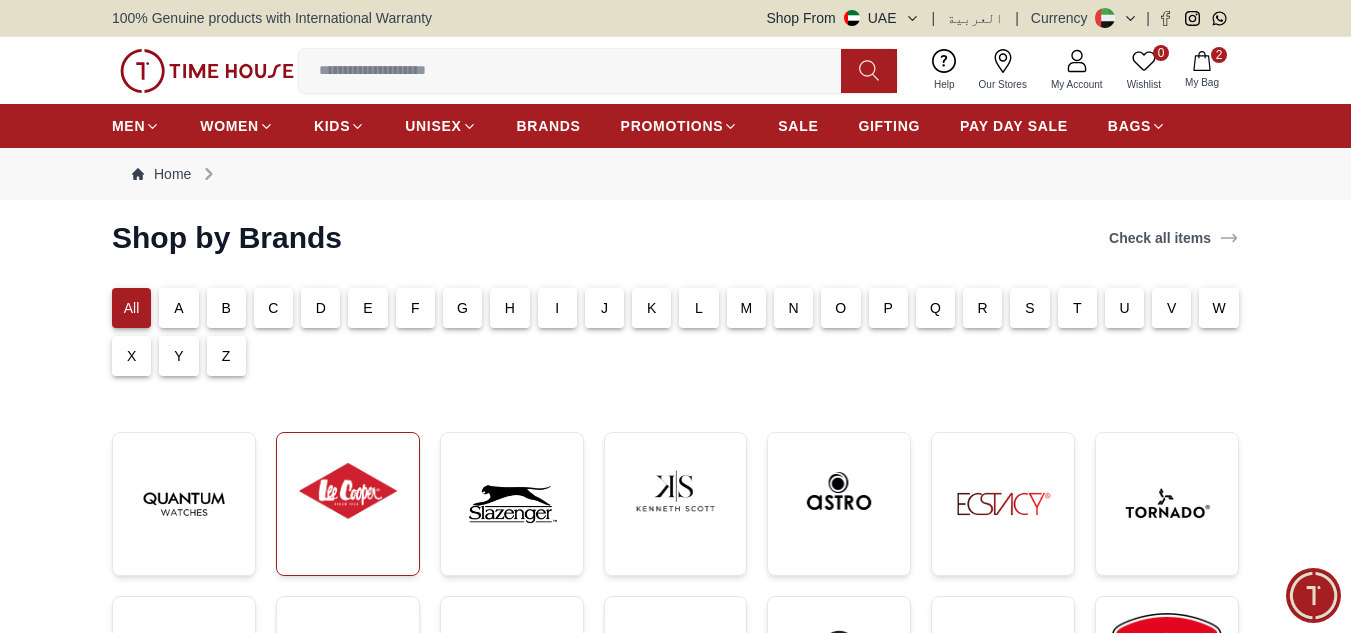 click at bounding box center (348, 491) 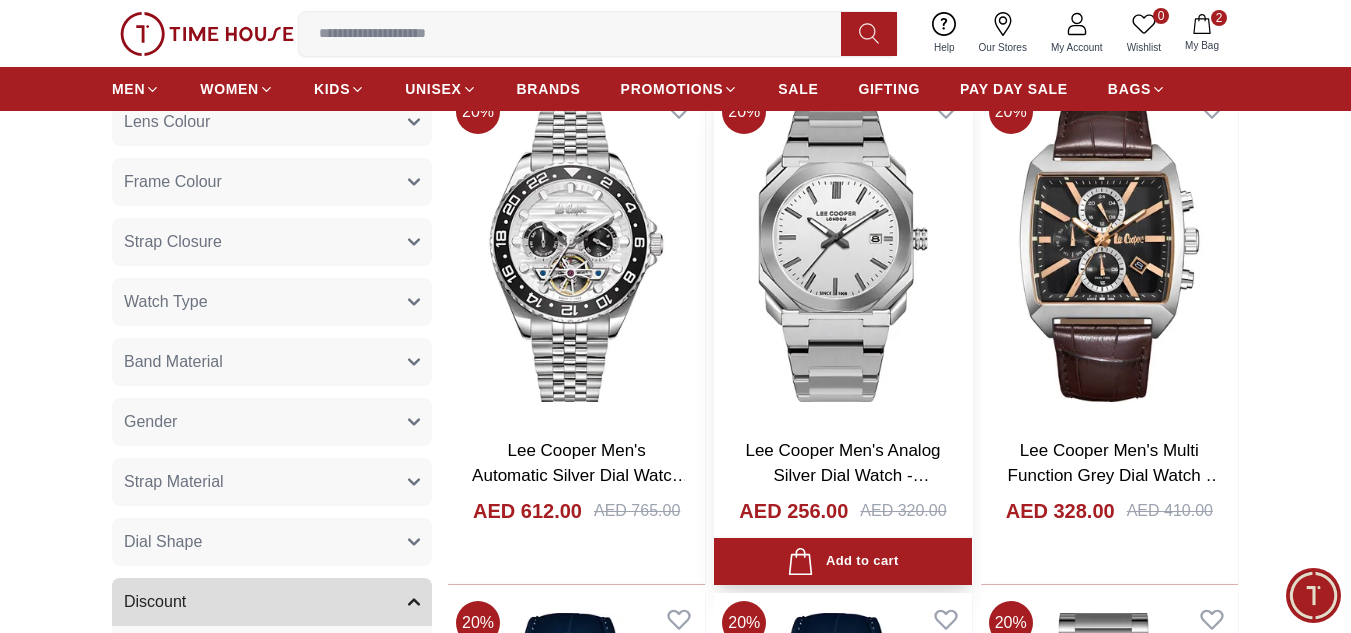scroll, scrollTop: 1600, scrollLeft: 0, axis: vertical 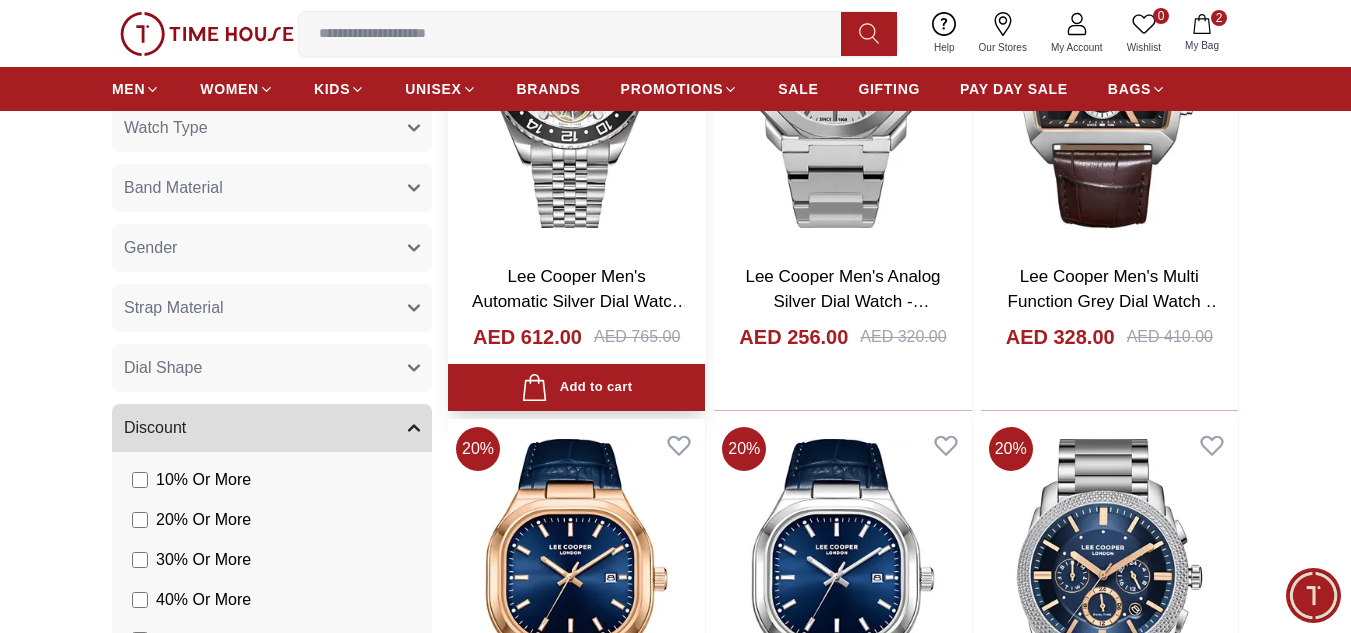 click at bounding box center (576, 78) 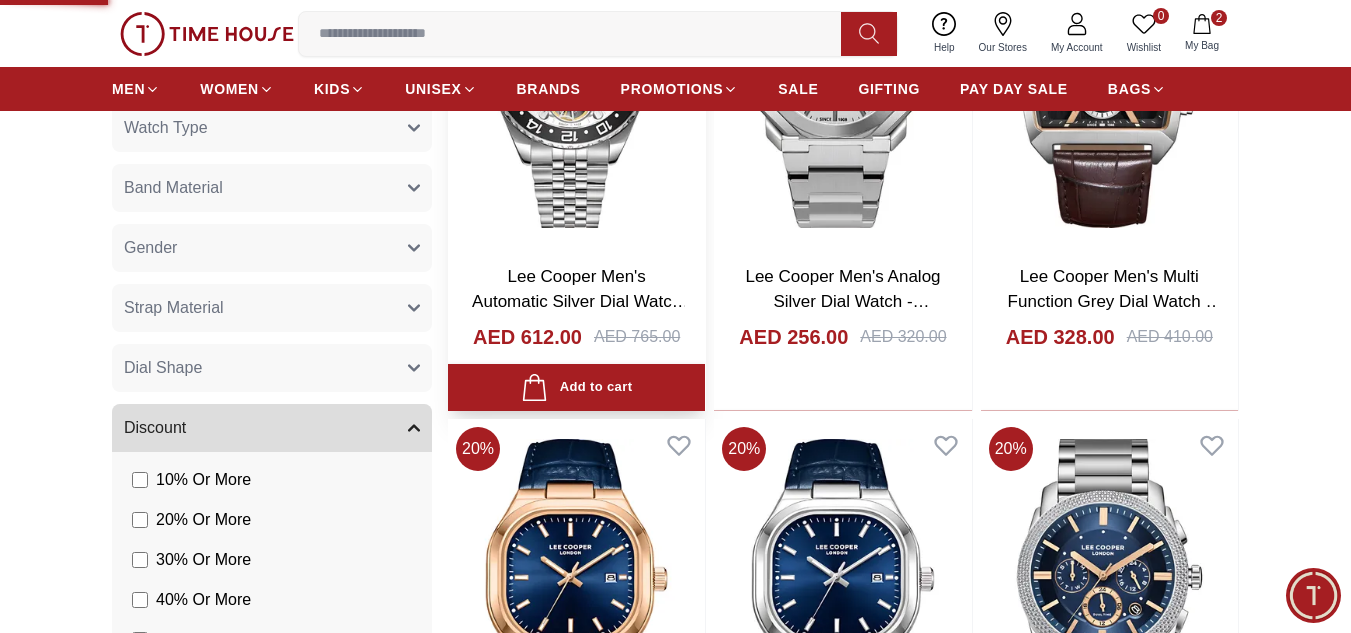 scroll, scrollTop: 0, scrollLeft: 0, axis: both 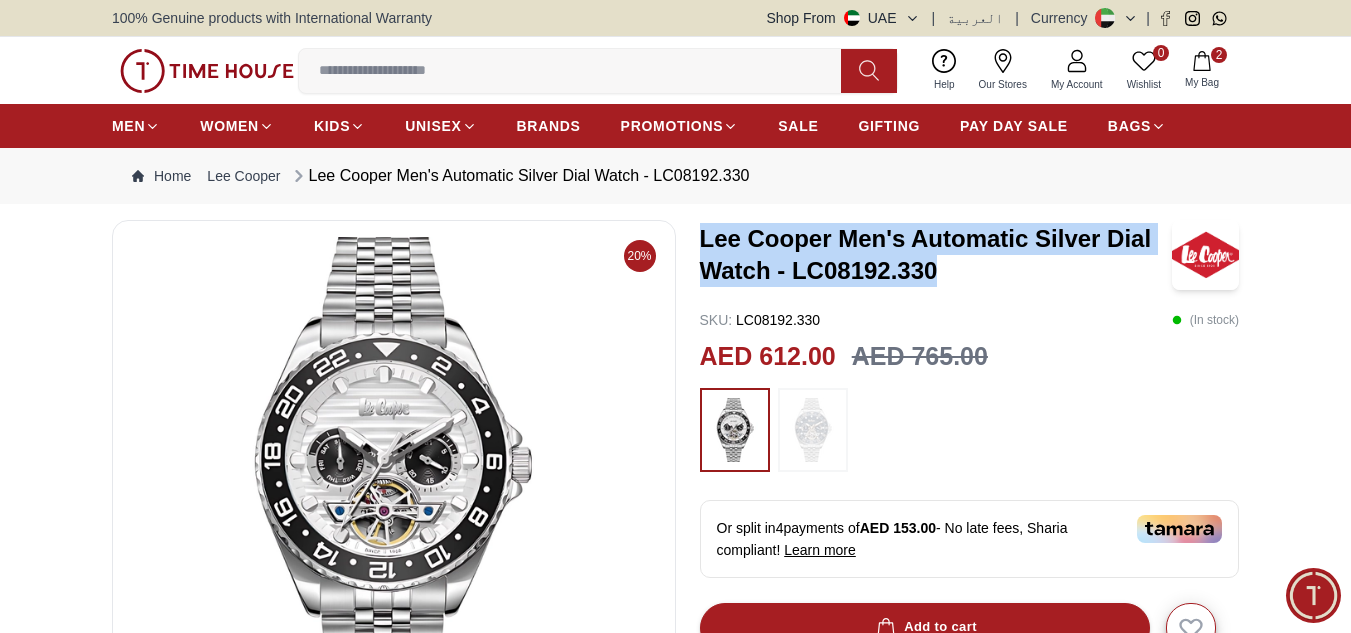 drag, startPoint x: 702, startPoint y: 229, endPoint x: 996, endPoint y: 281, distance: 298.56323 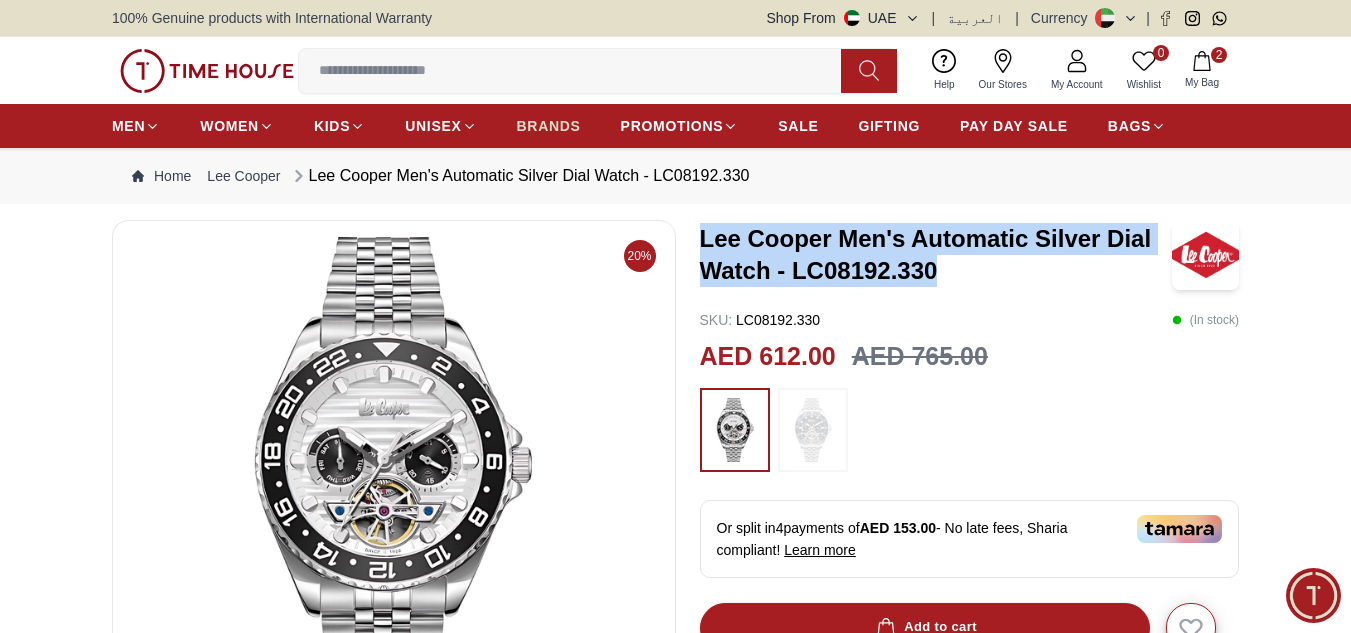 click on "BRANDS" at bounding box center (549, 126) 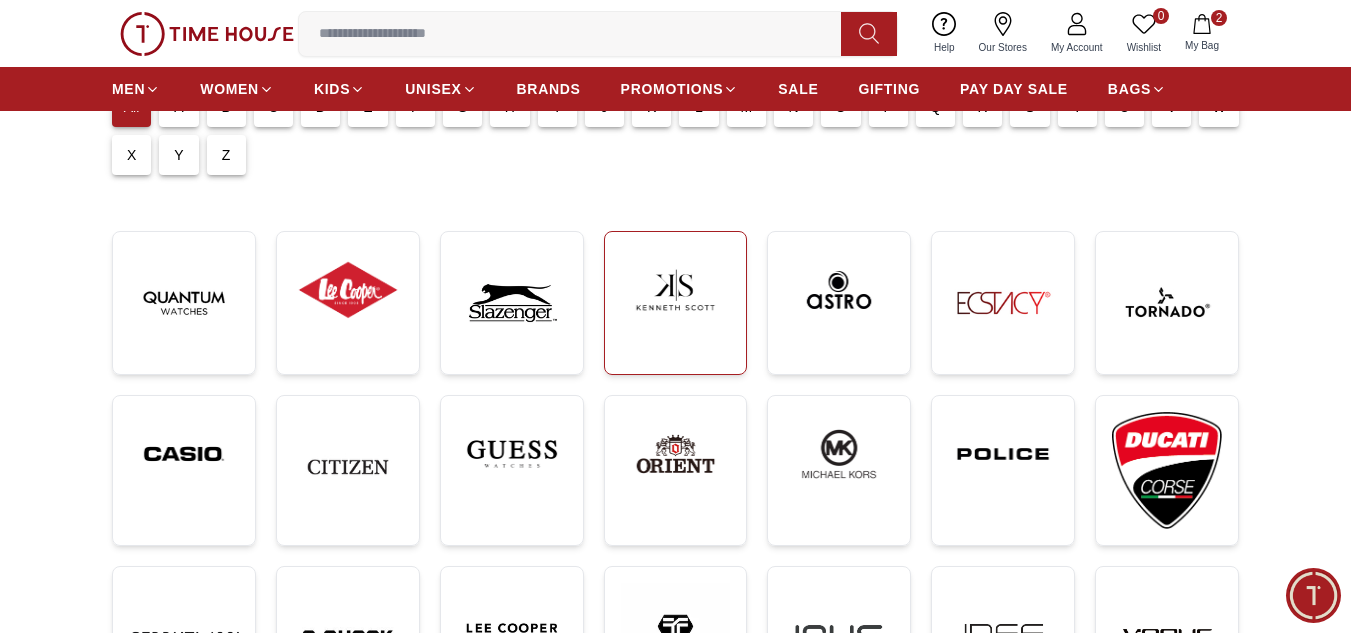 scroll, scrollTop: 267, scrollLeft: 0, axis: vertical 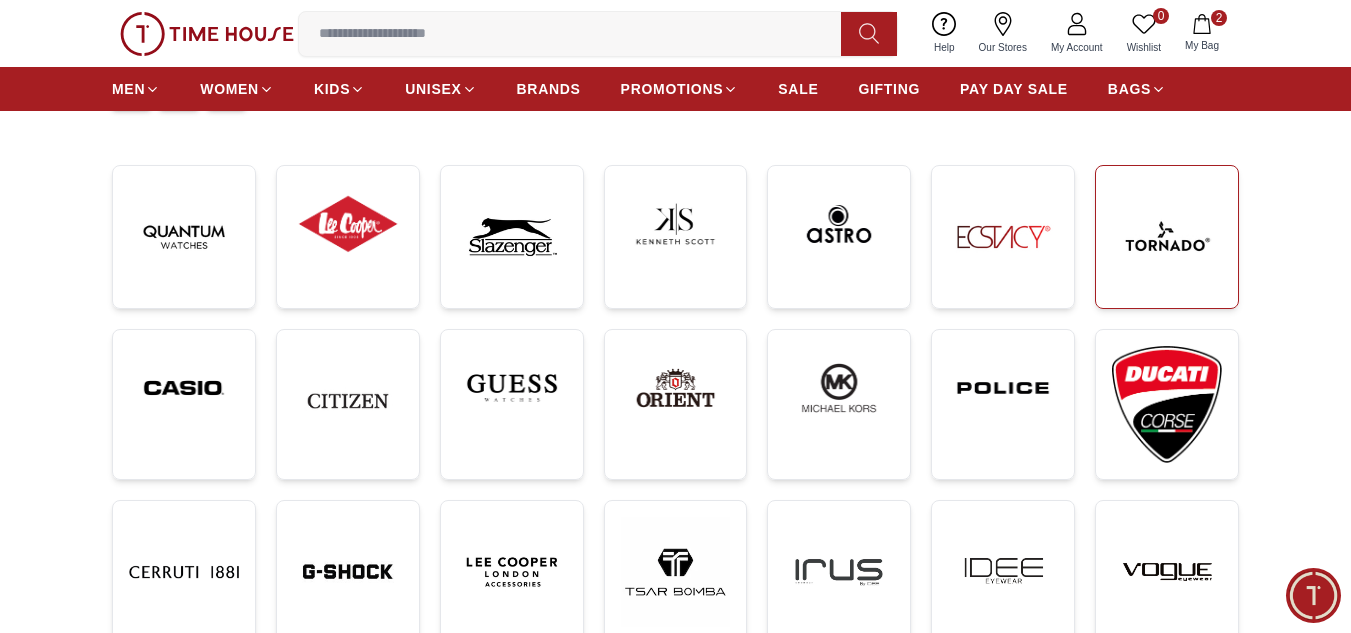 click at bounding box center [1167, 237] 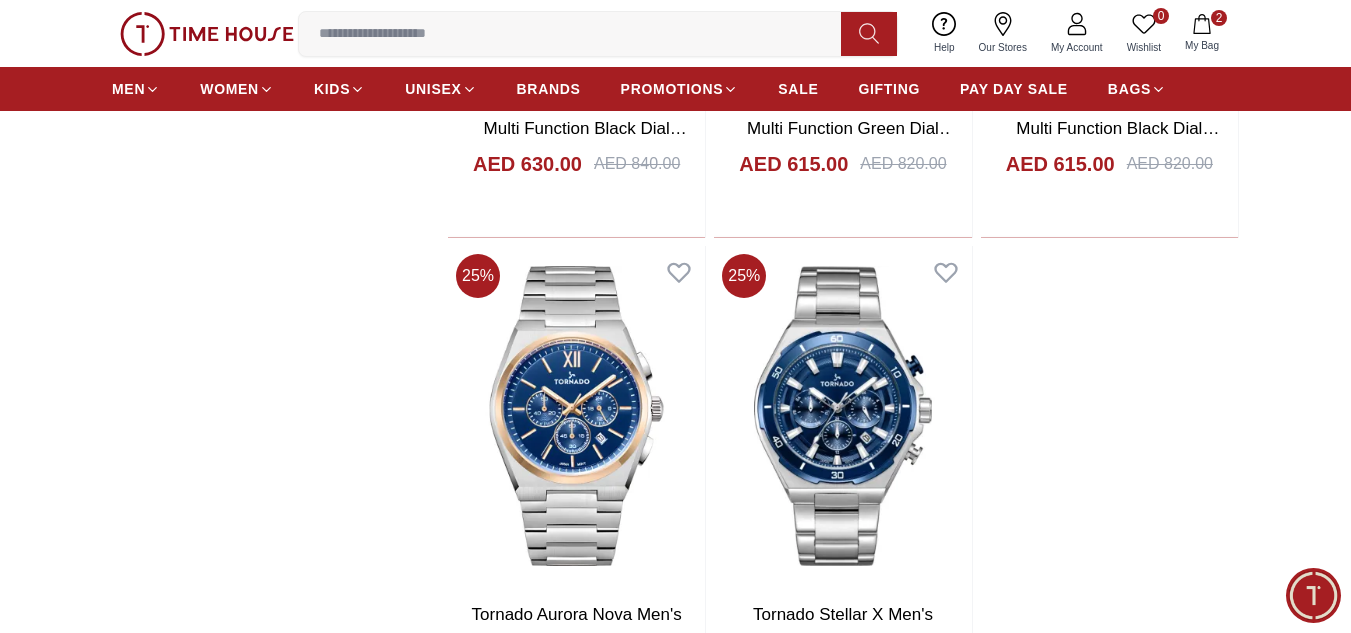 scroll, scrollTop: 3733, scrollLeft: 0, axis: vertical 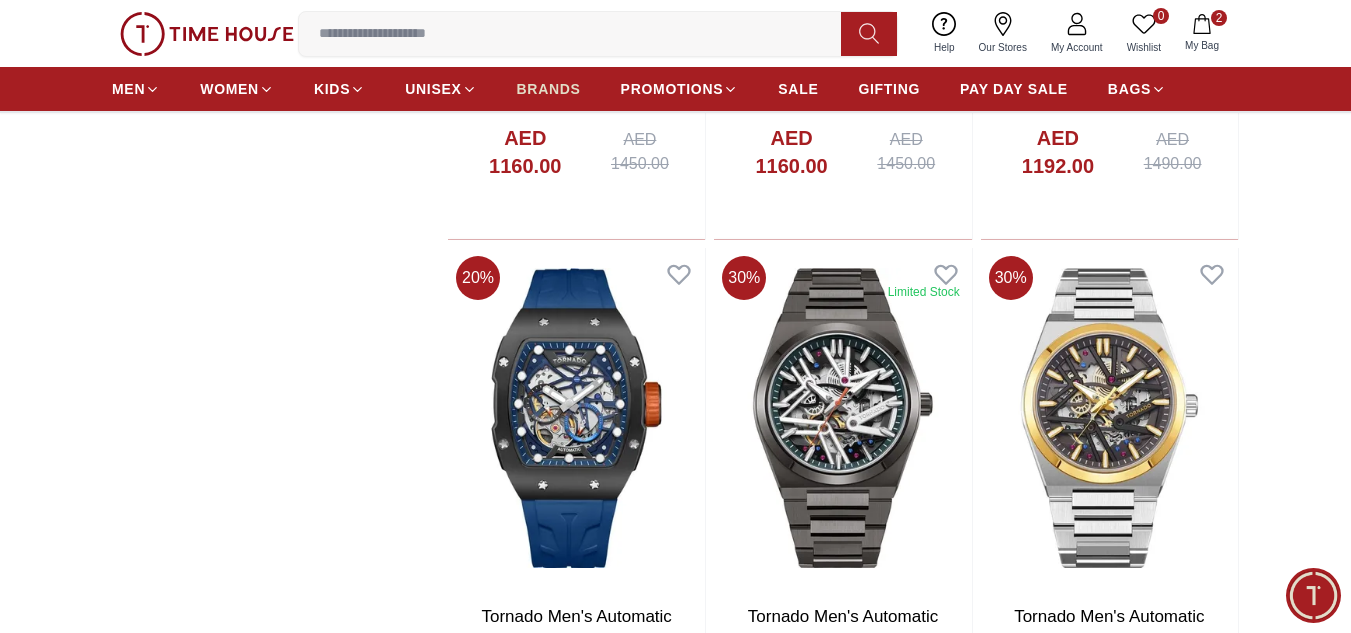 click on "BRANDS" at bounding box center (549, 89) 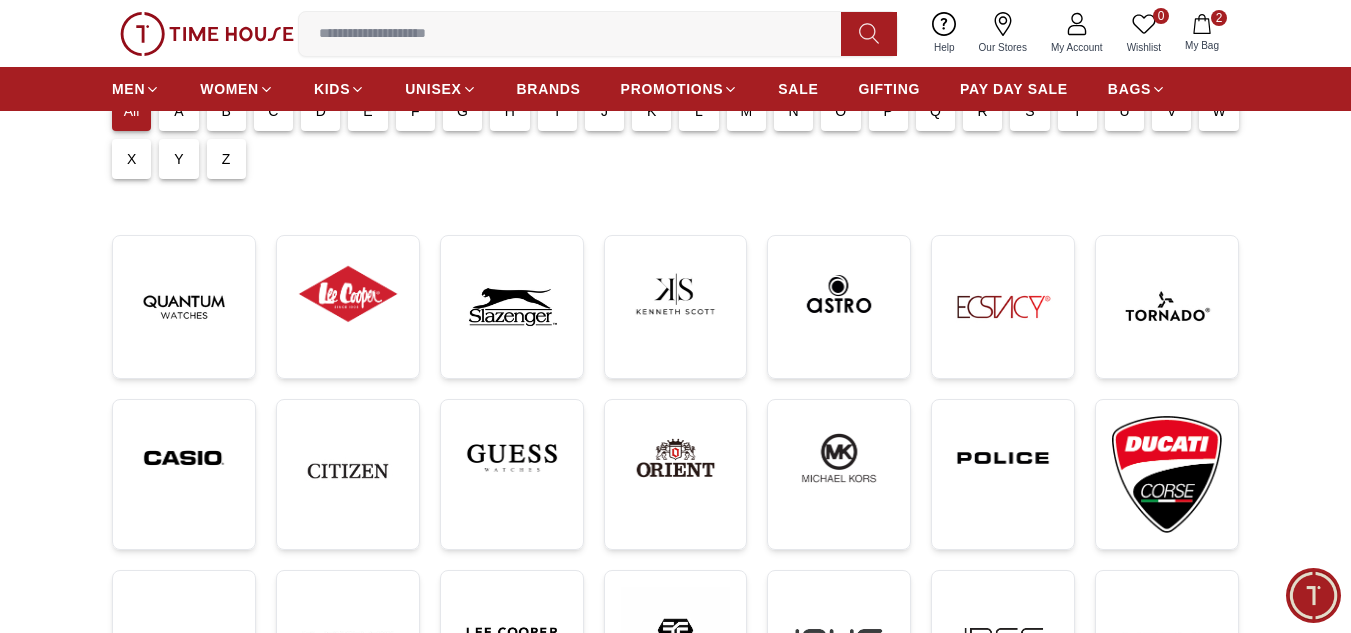 scroll, scrollTop: 267, scrollLeft: 0, axis: vertical 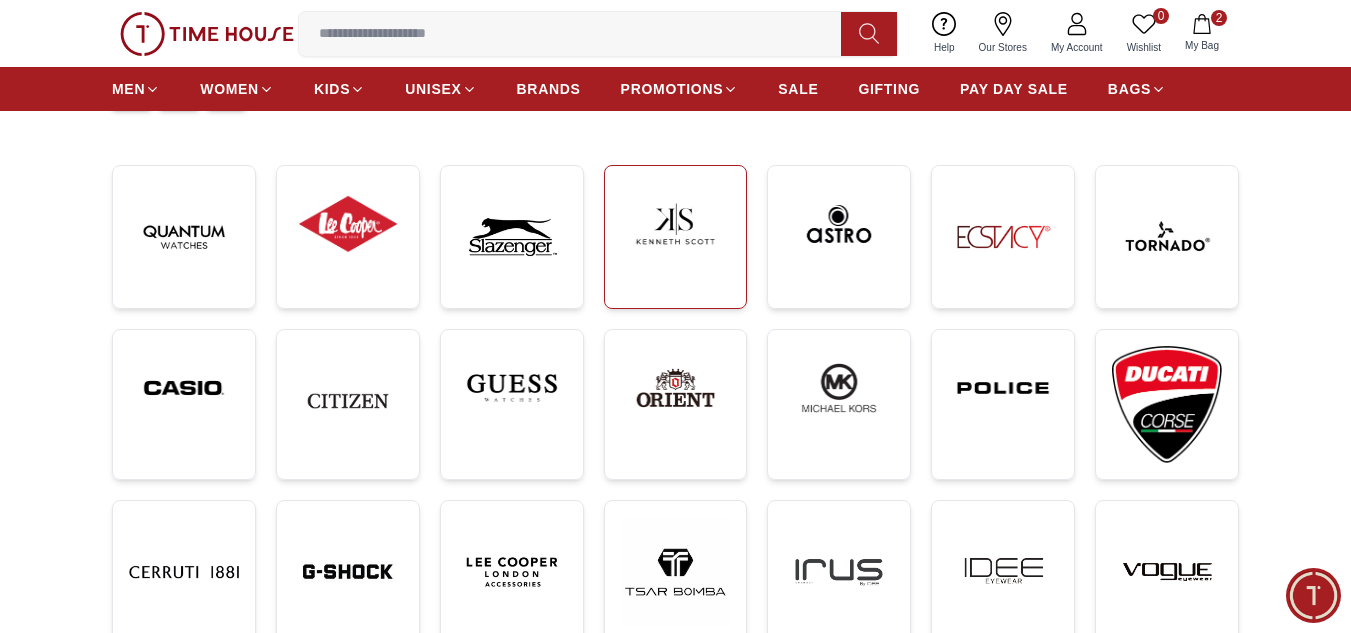 click at bounding box center [676, 224] 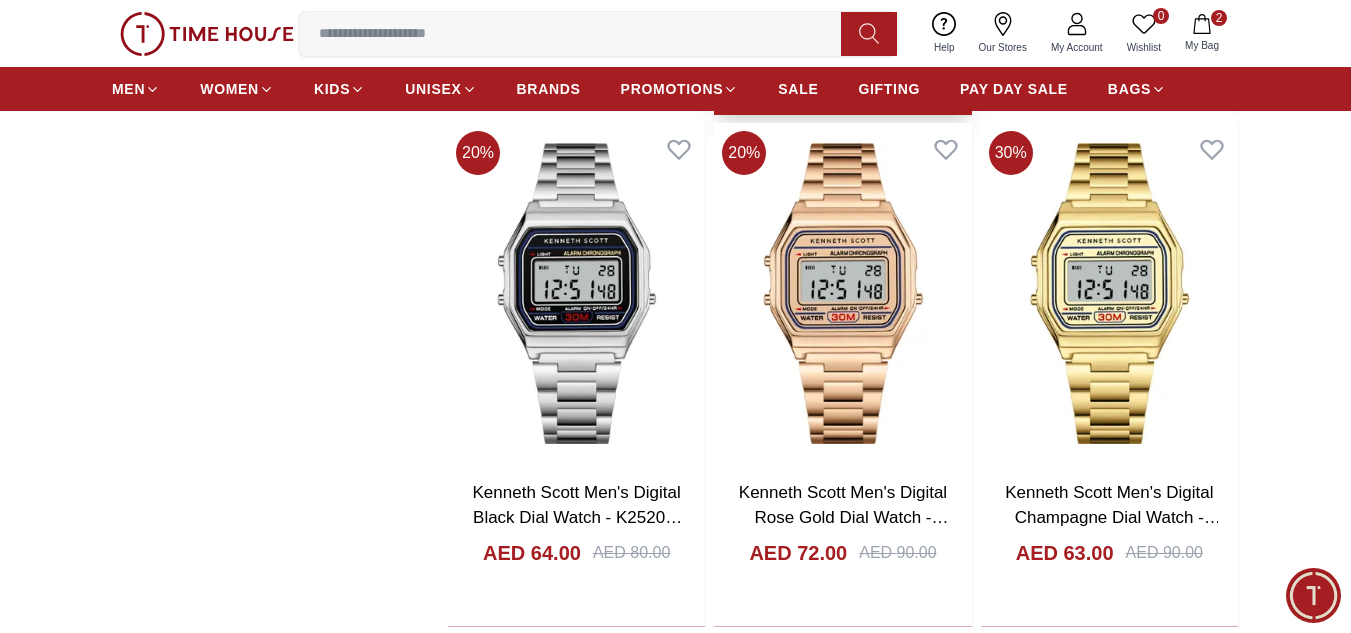 scroll, scrollTop: 3467, scrollLeft: 0, axis: vertical 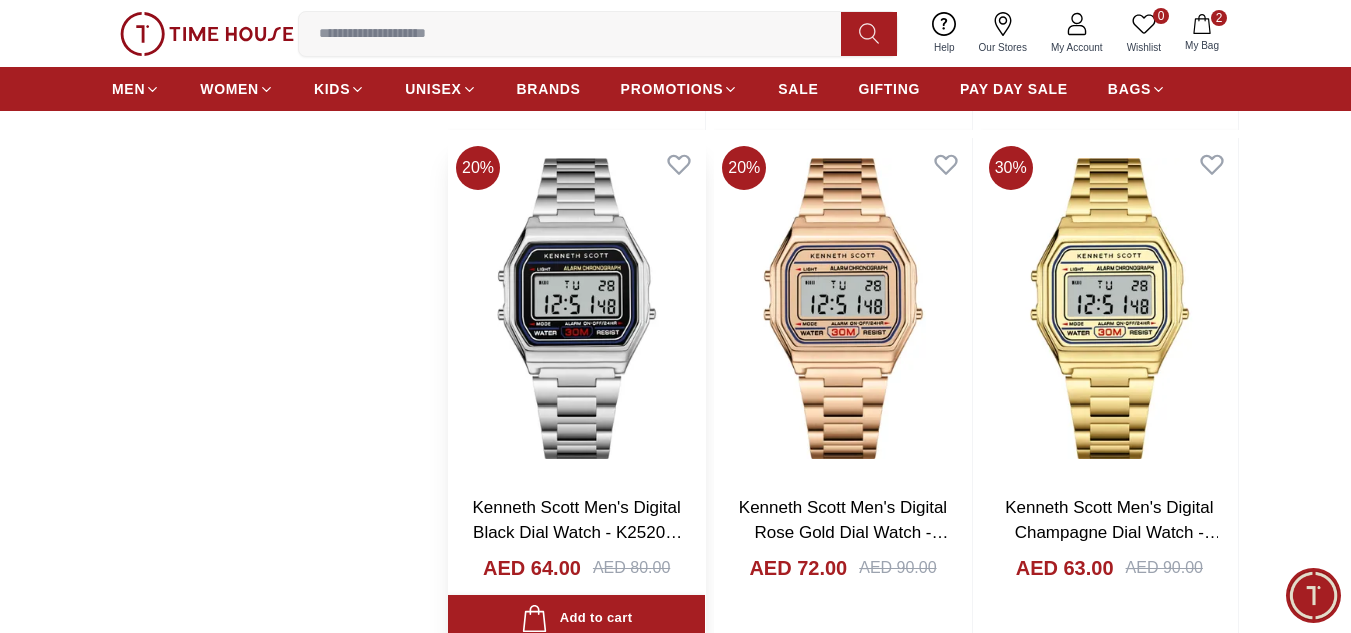 click at bounding box center (576, 308) 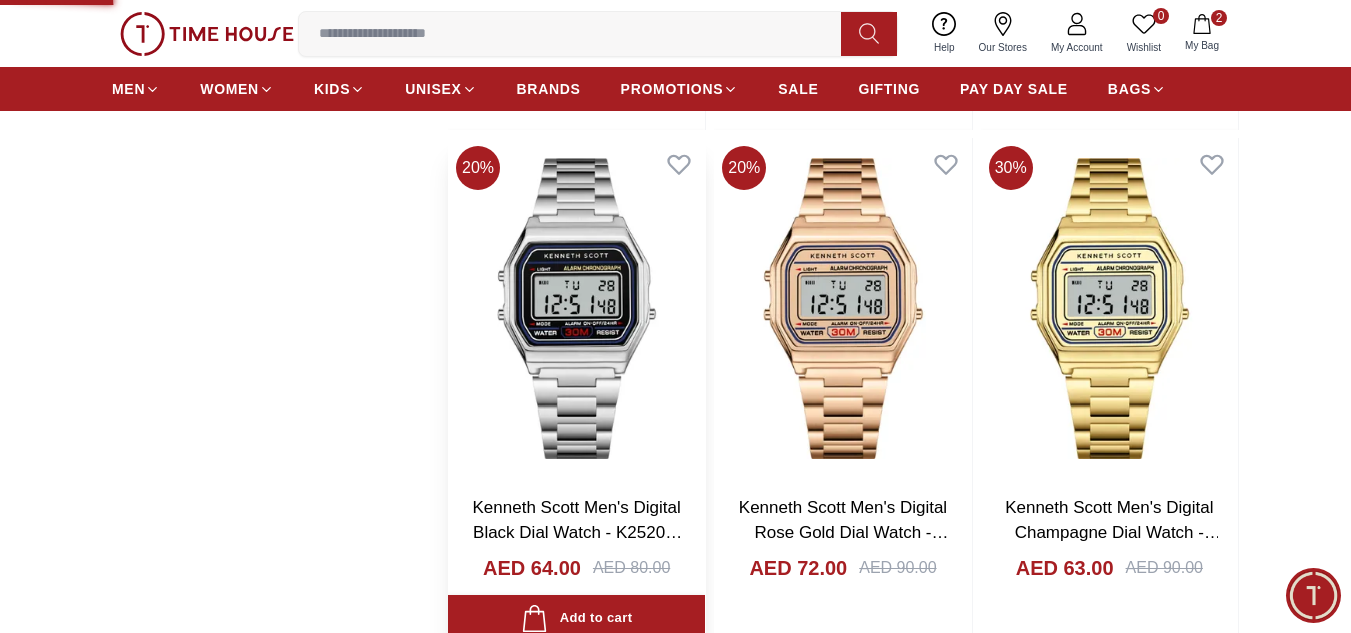 scroll, scrollTop: 0, scrollLeft: 0, axis: both 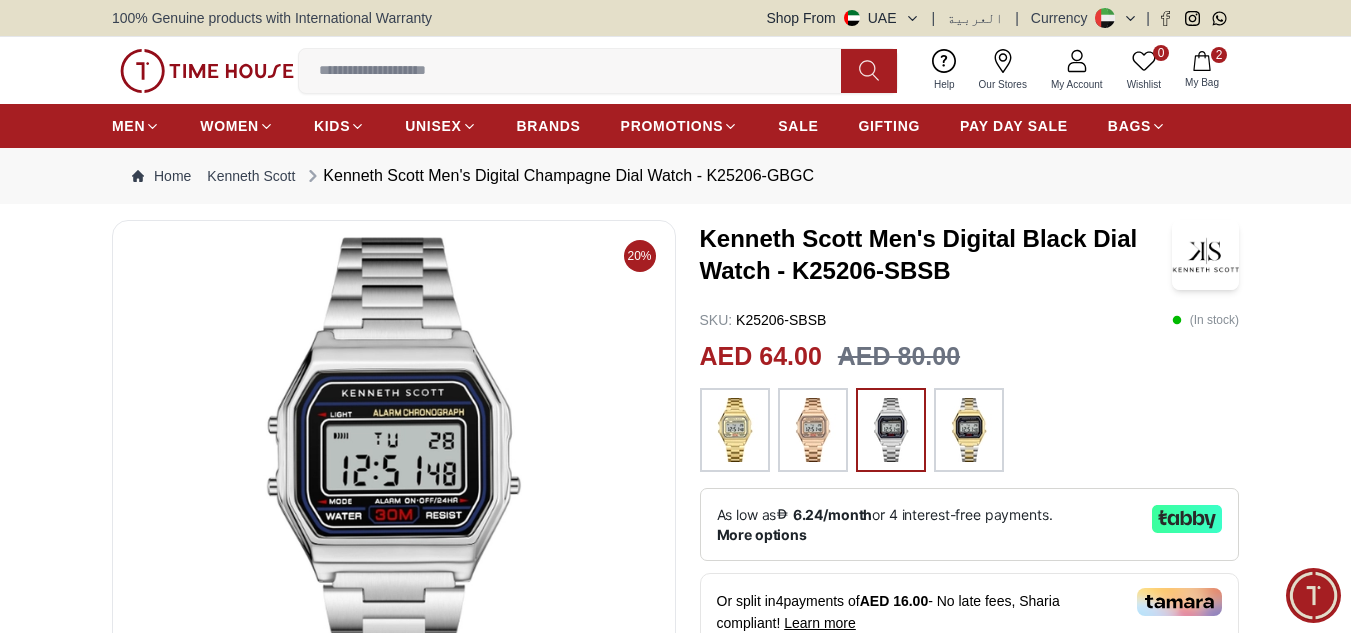 click at bounding box center [394, 477] 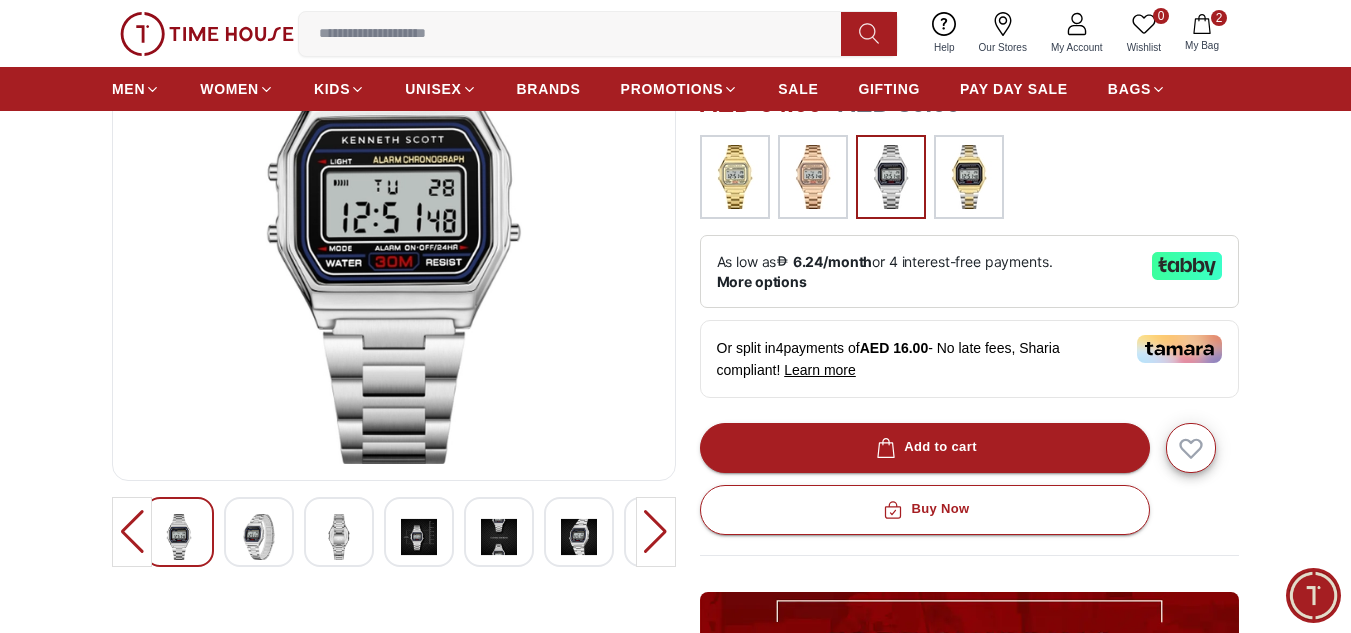 scroll, scrollTop: 267, scrollLeft: 0, axis: vertical 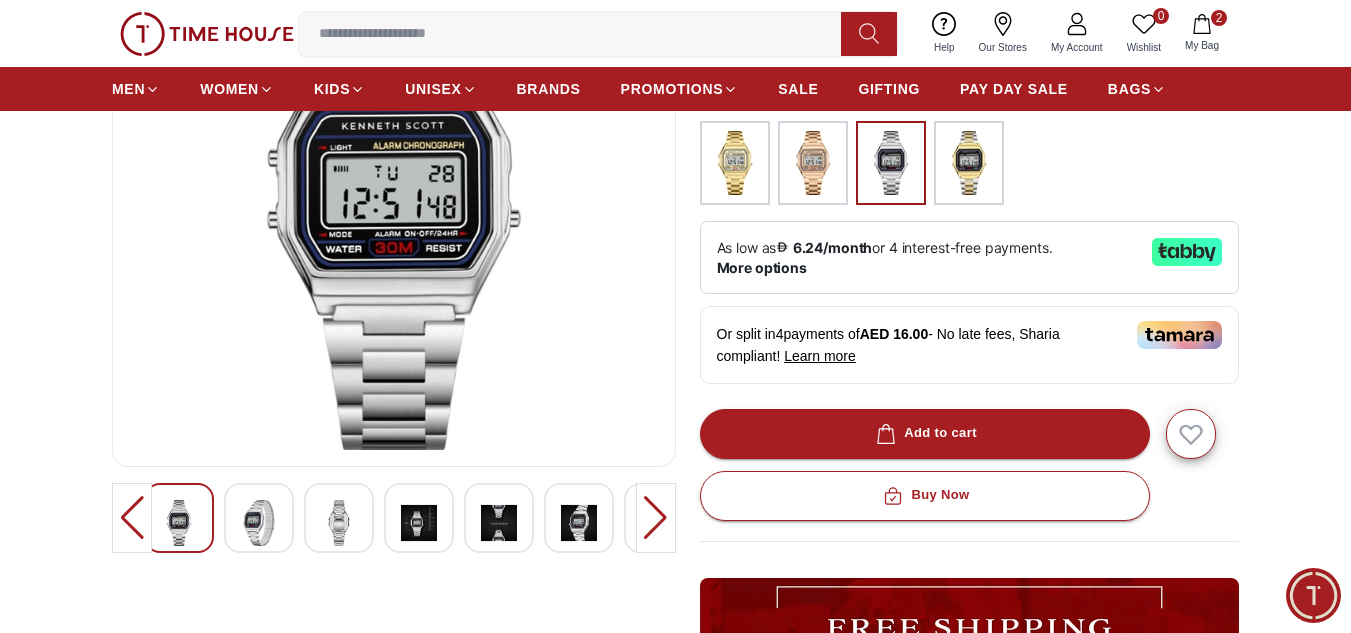 click at bounding box center (259, 523) 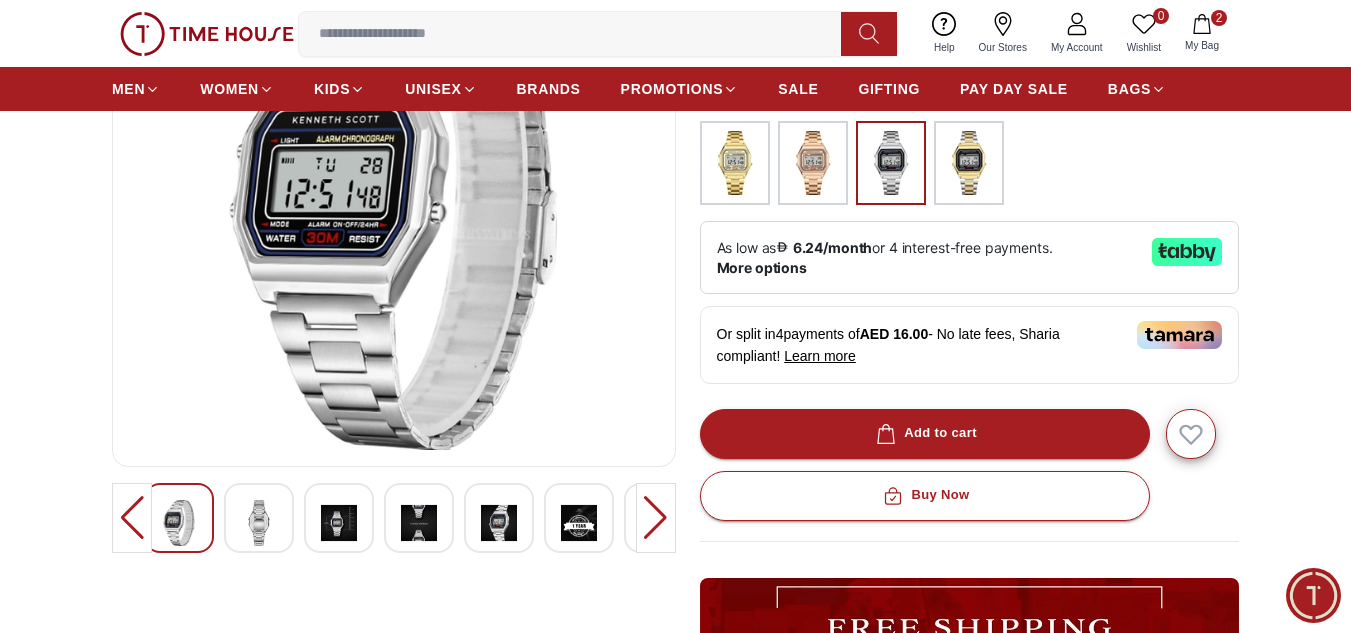 click at bounding box center (314, 518) 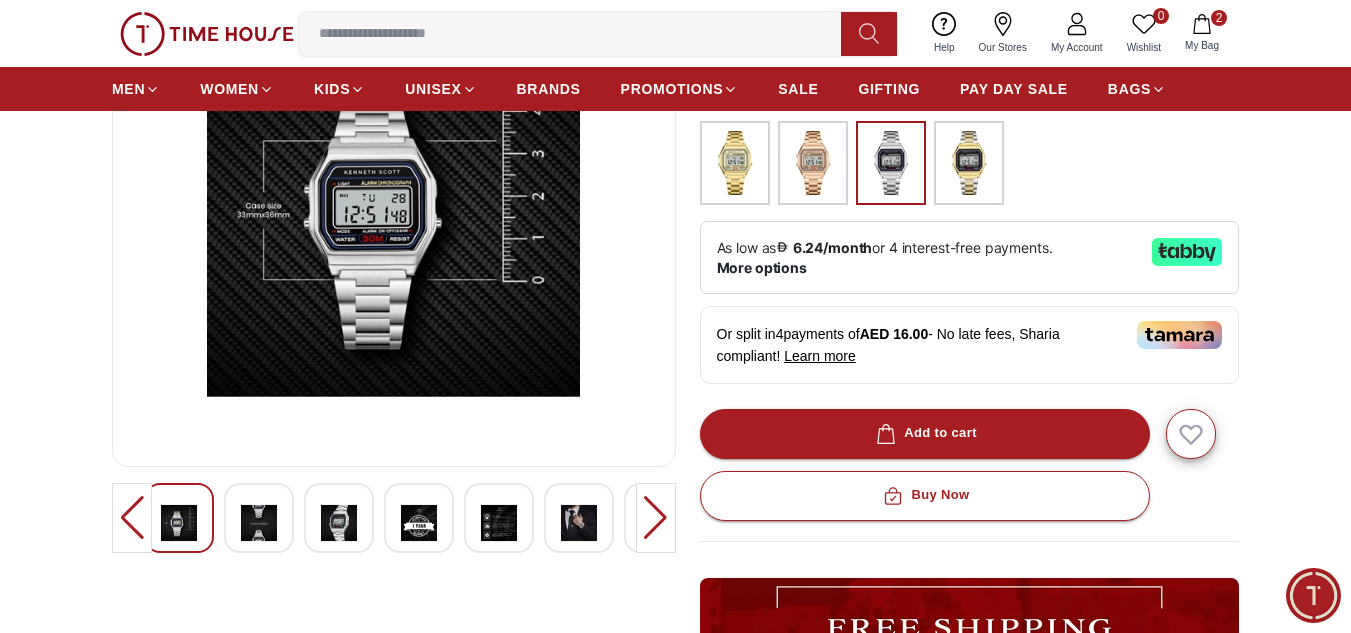 click at bounding box center (419, 523) 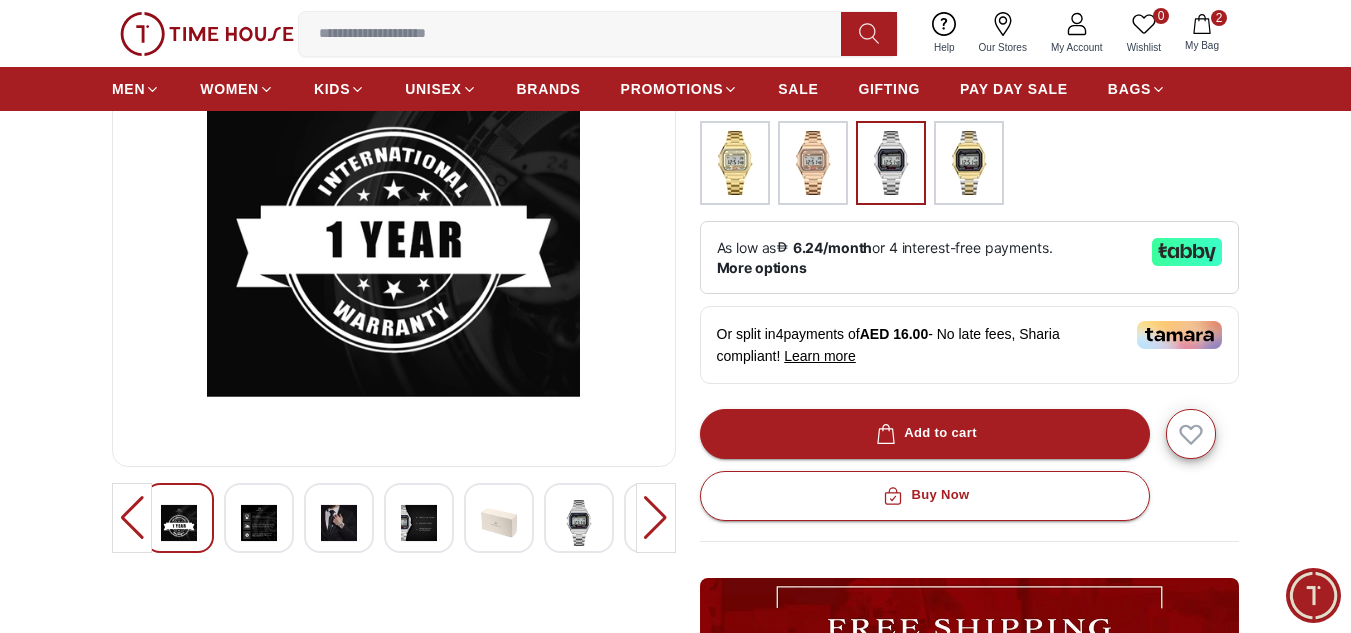 click at bounding box center [339, 523] 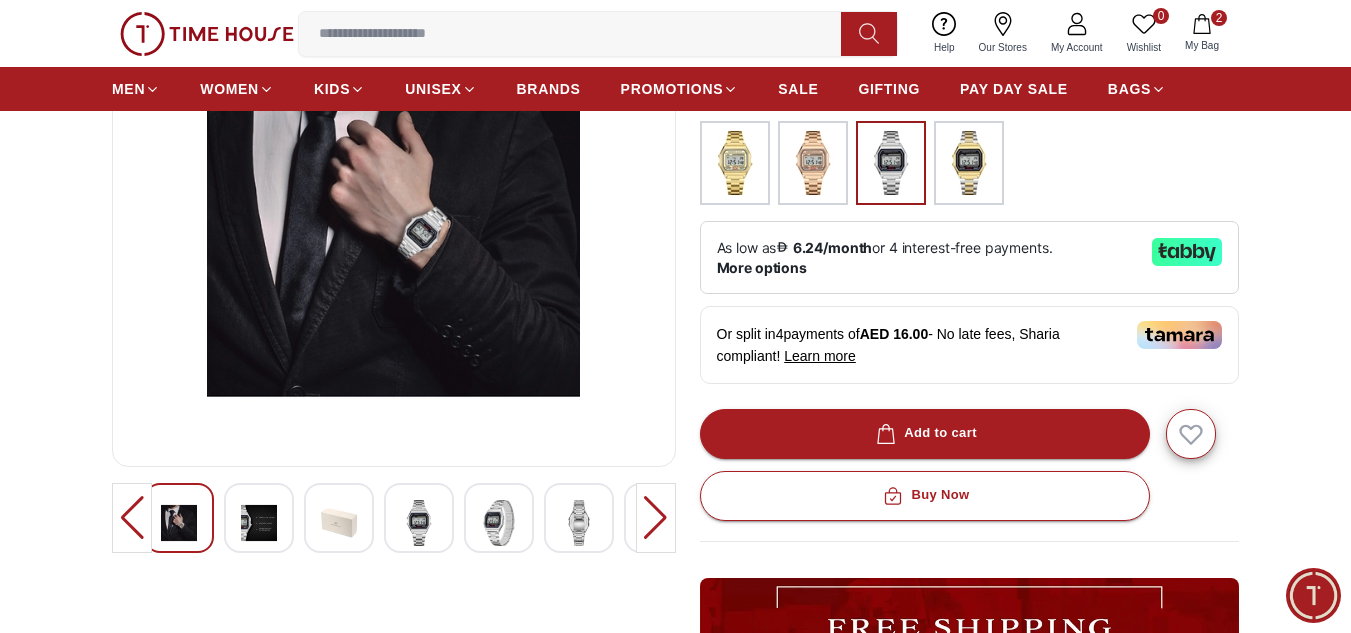 click at bounding box center [259, 523] 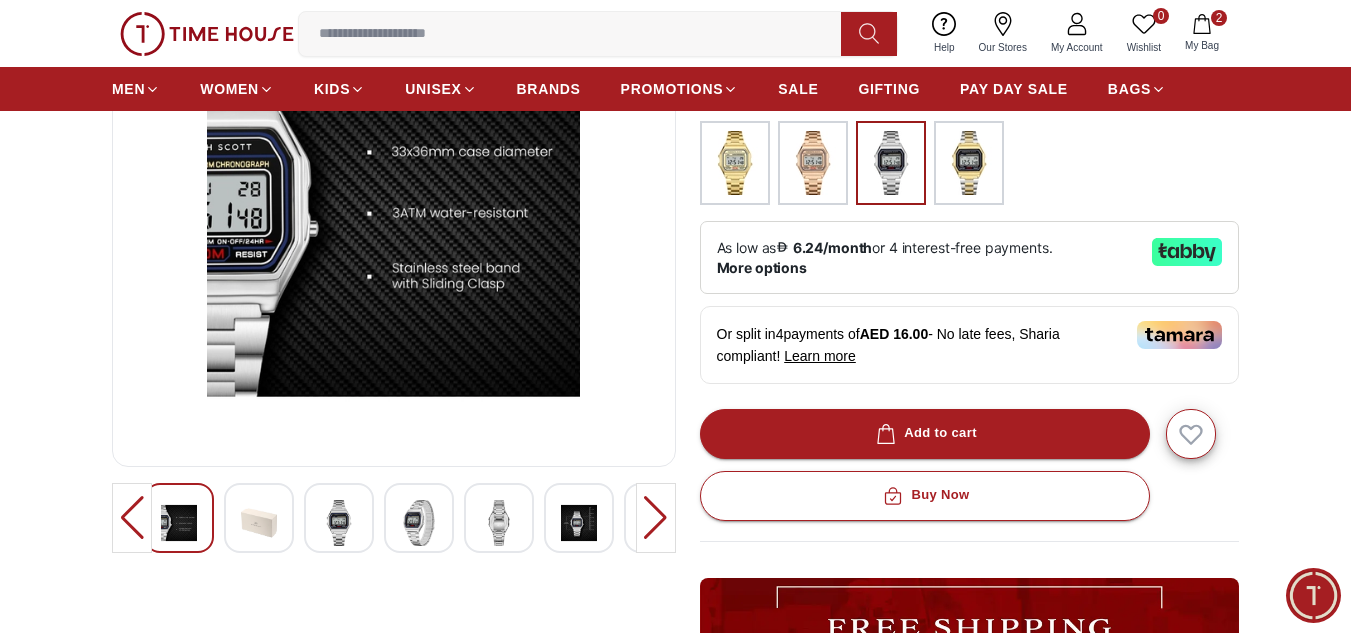 click at bounding box center (179, 518) 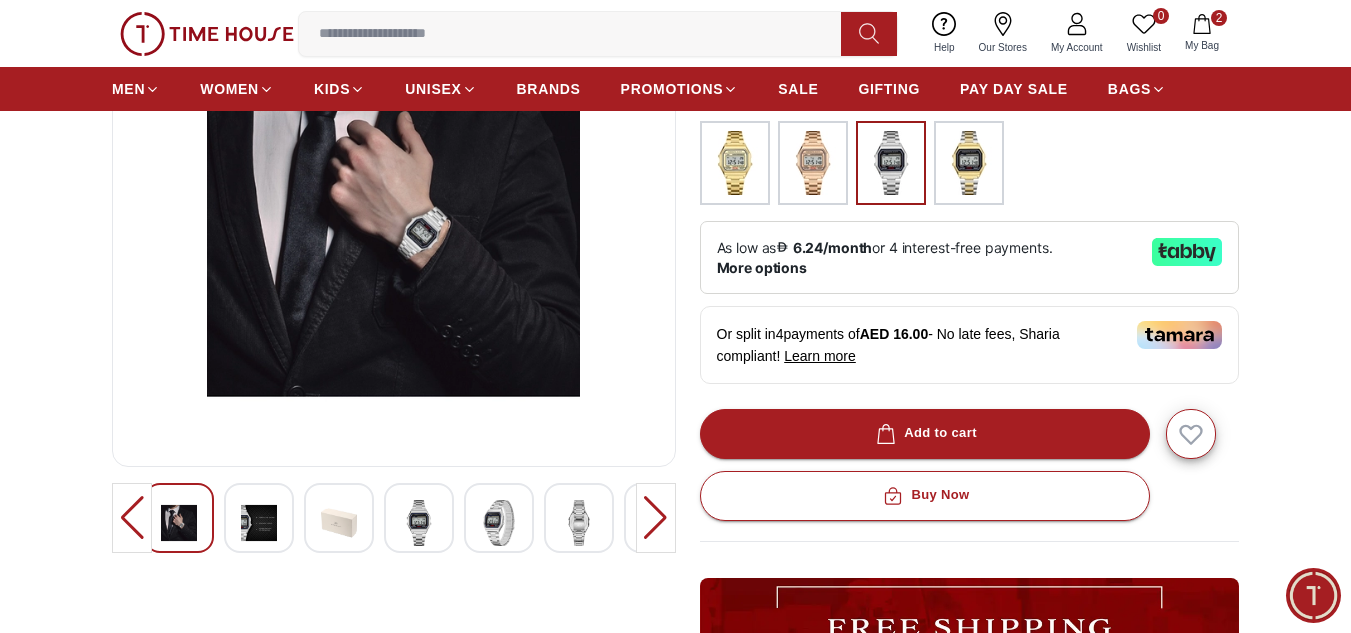 click at bounding box center [179, 518] 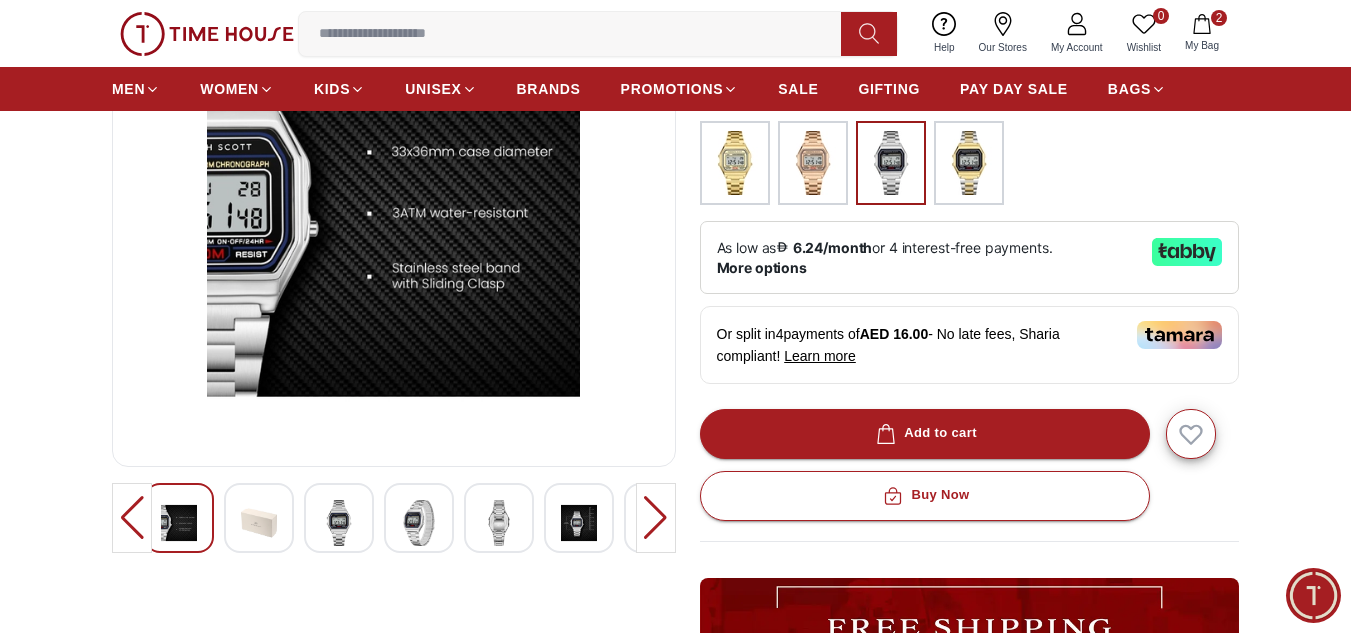 click at bounding box center [154, 518] 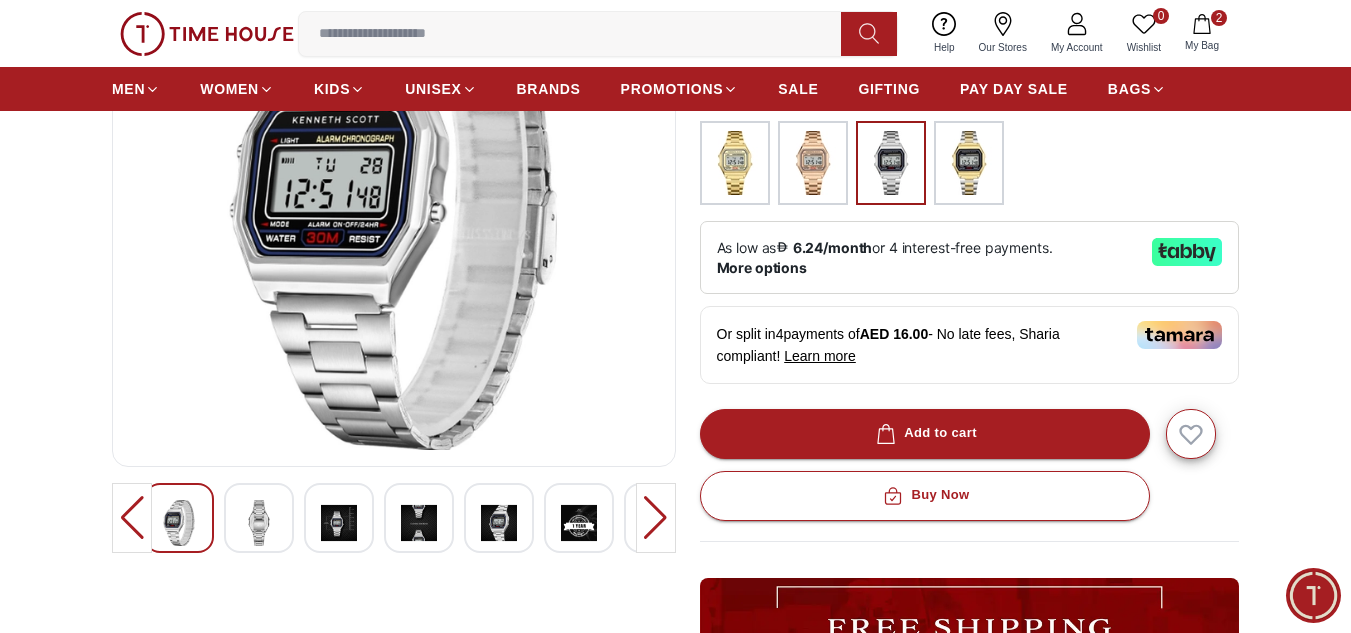 click at bounding box center [499, 518] 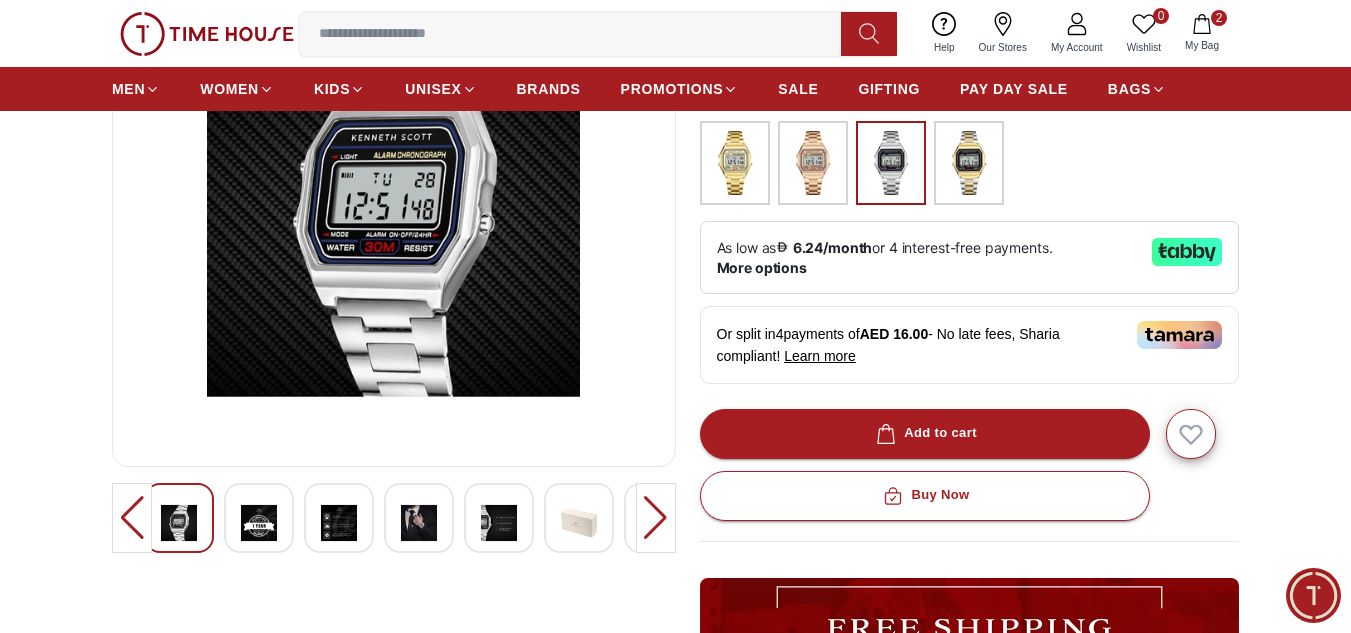 click at bounding box center [579, 518] 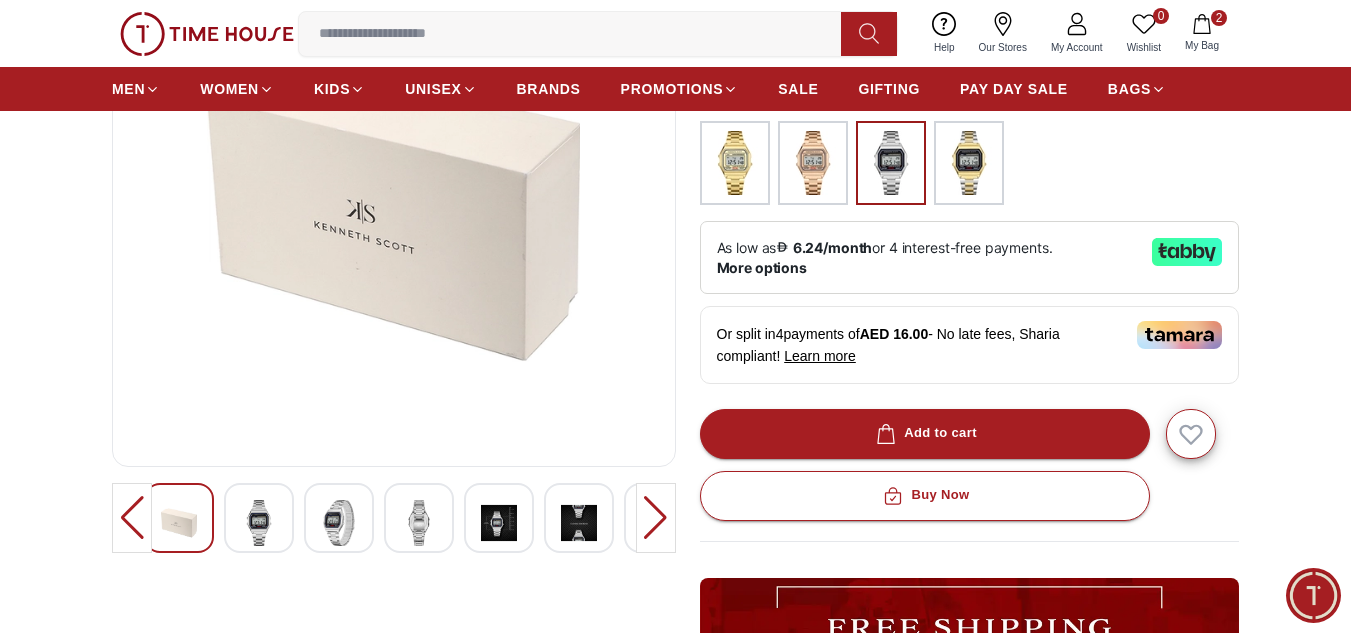 click at bounding box center (579, 518) 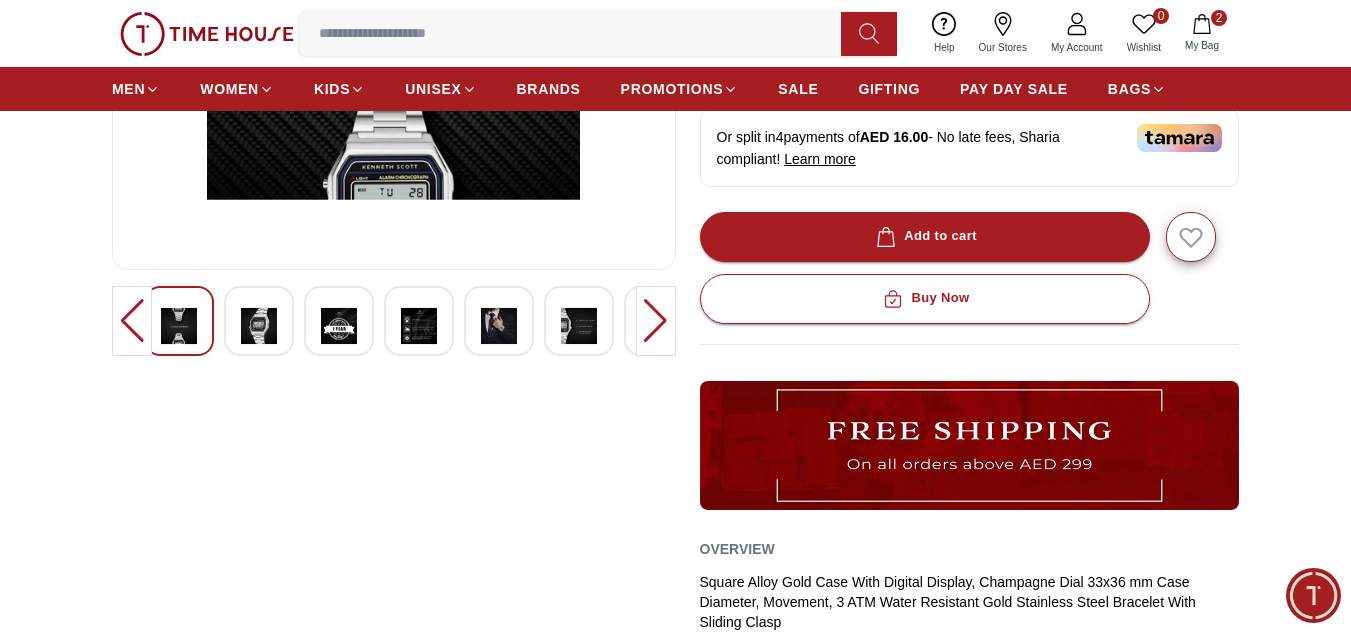 scroll, scrollTop: 533, scrollLeft: 0, axis: vertical 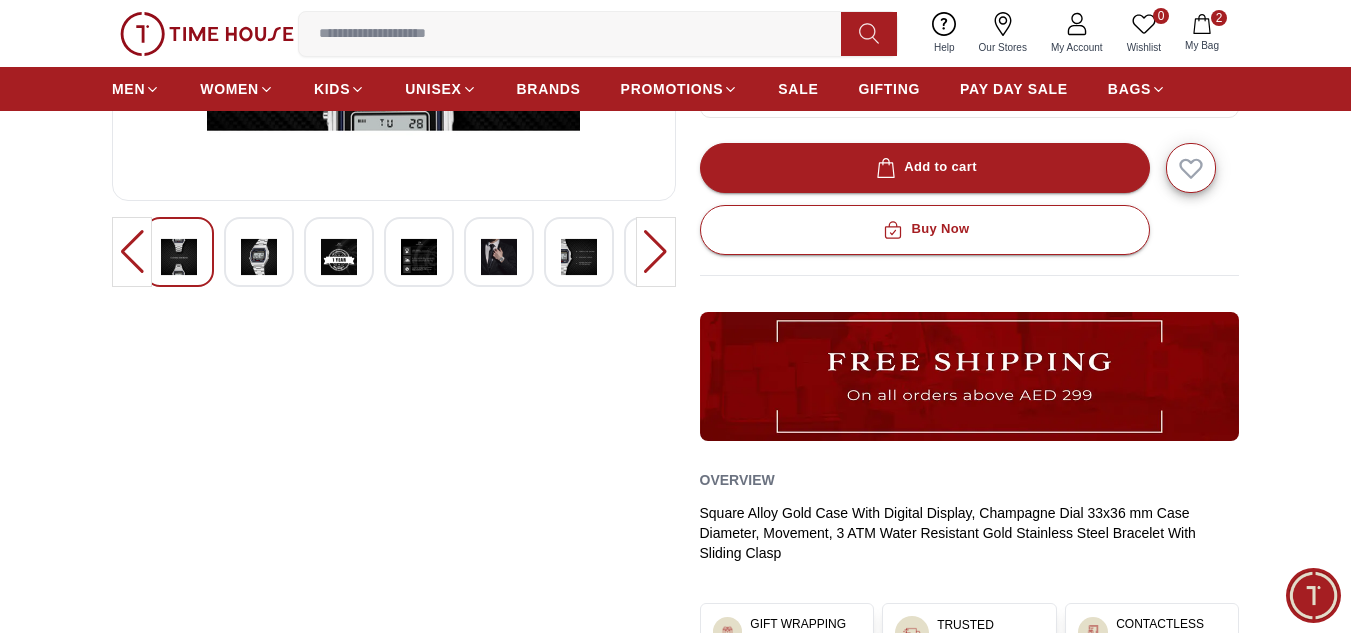 click at bounding box center [179, 252] 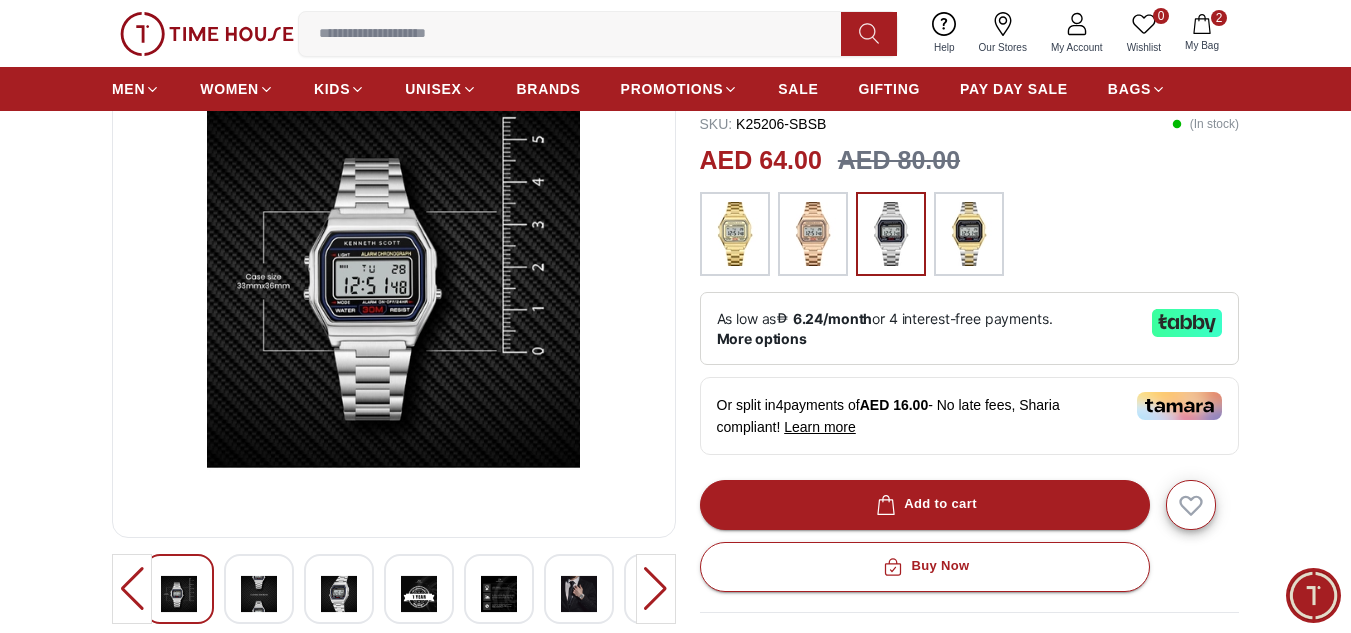 scroll, scrollTop: 267, scrollLeft: 0, axis: vertical 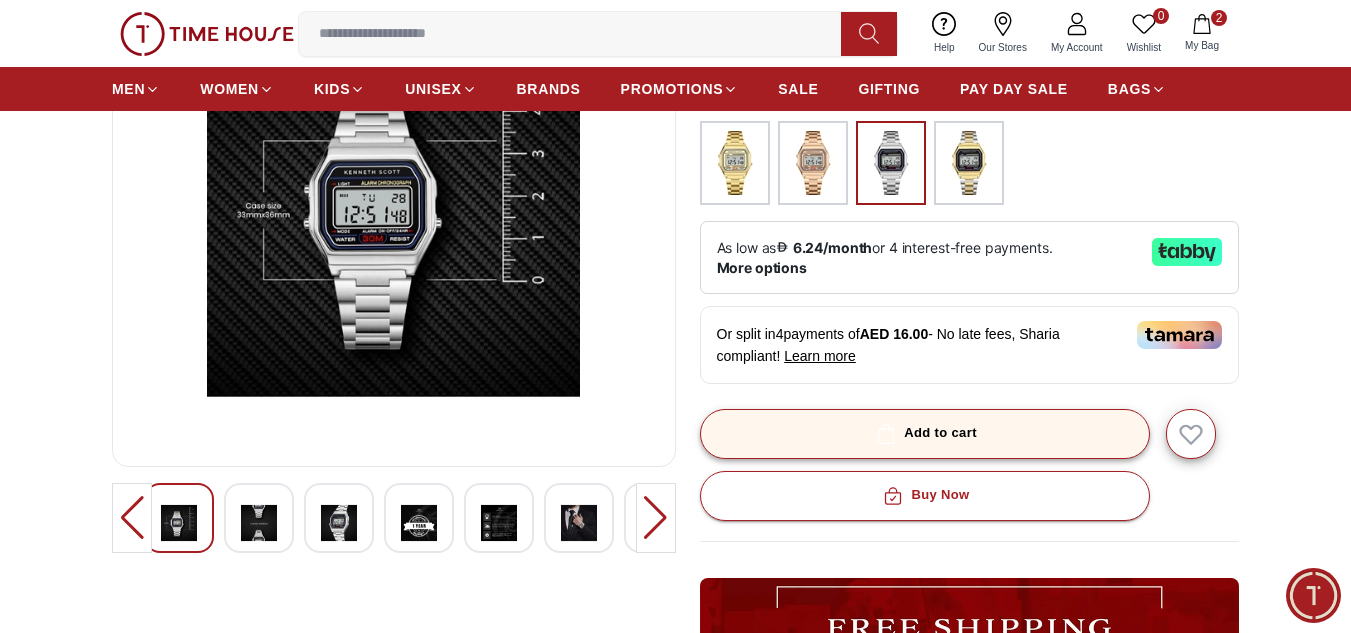 click on "Add to cart" at bounding box center [924, 433] 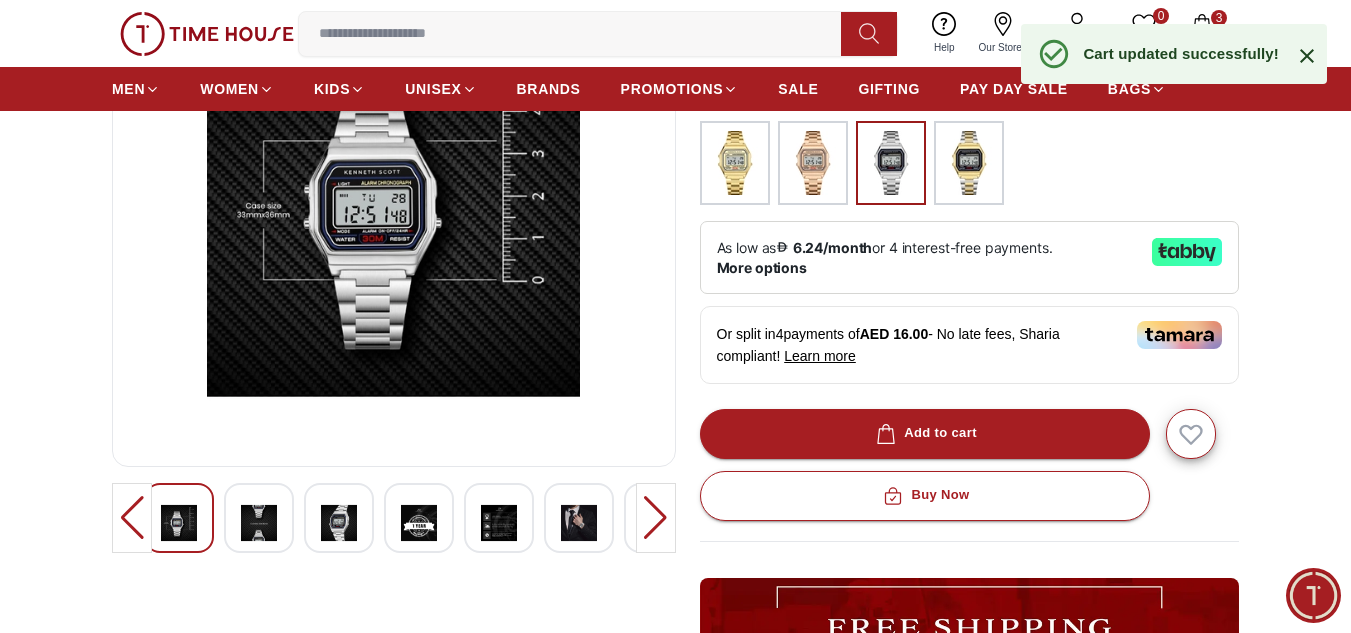 click on "Cart updated successfully!" at bounding box center (1181, 53) 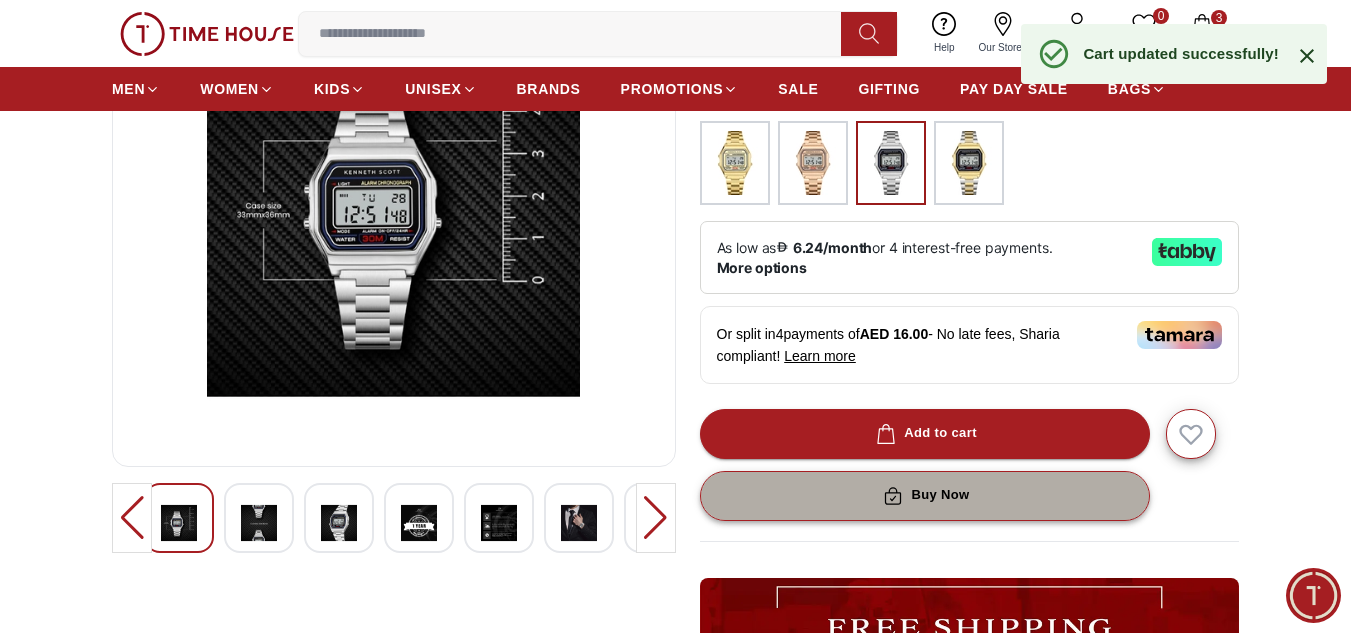 click on "Buy Now" at bounding box center [925, 496] 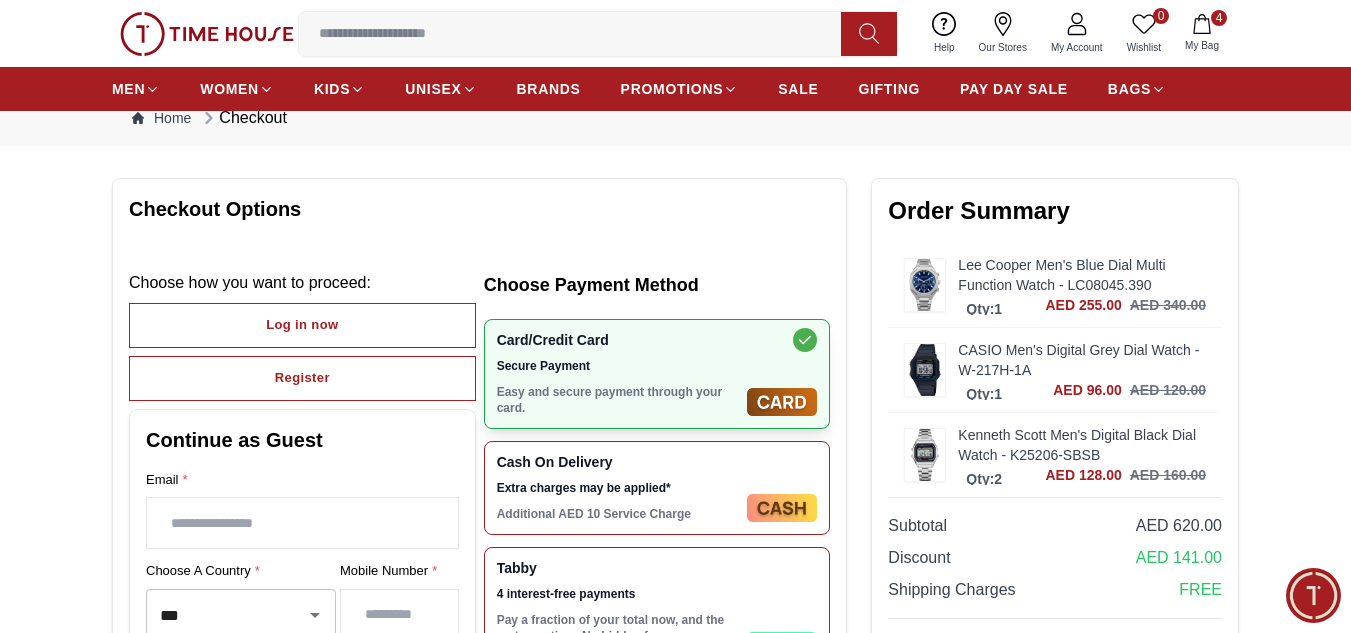 scroll, scrollTop: 0, scrollLeft: 0, axis: both 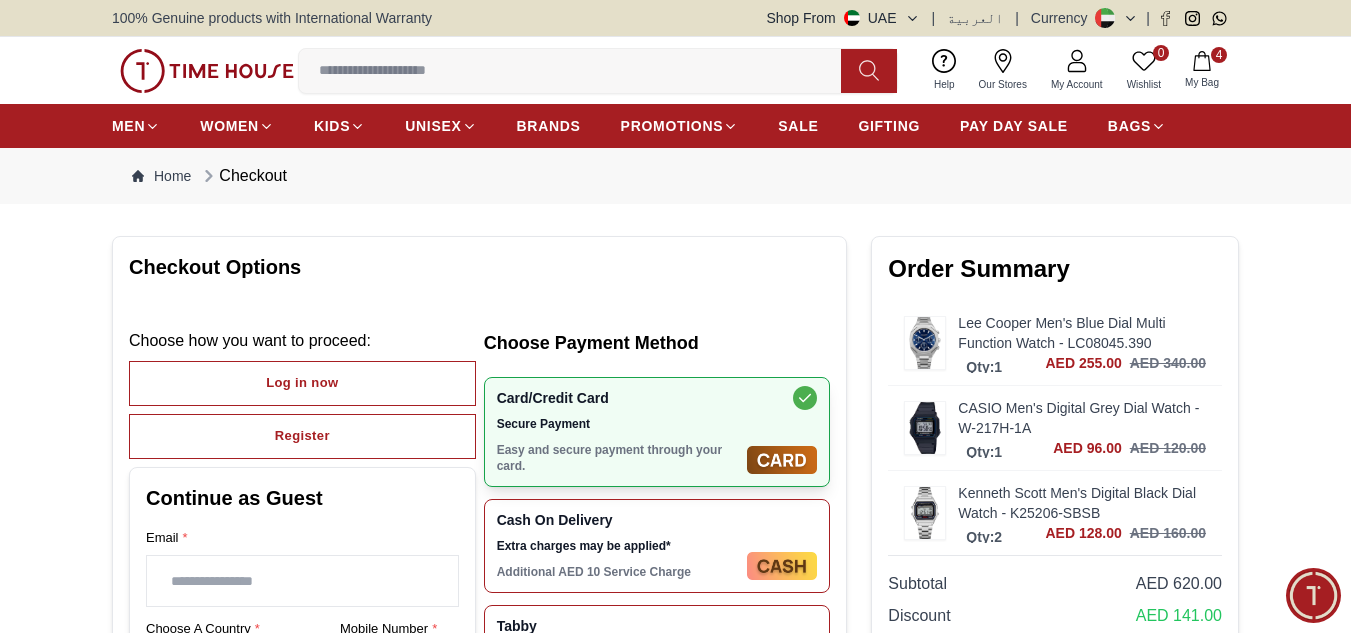 drag, startPoint x: 1019, startPoint y: 330, endPoint x: 975, endPoint y: 355, distance: 50.606323 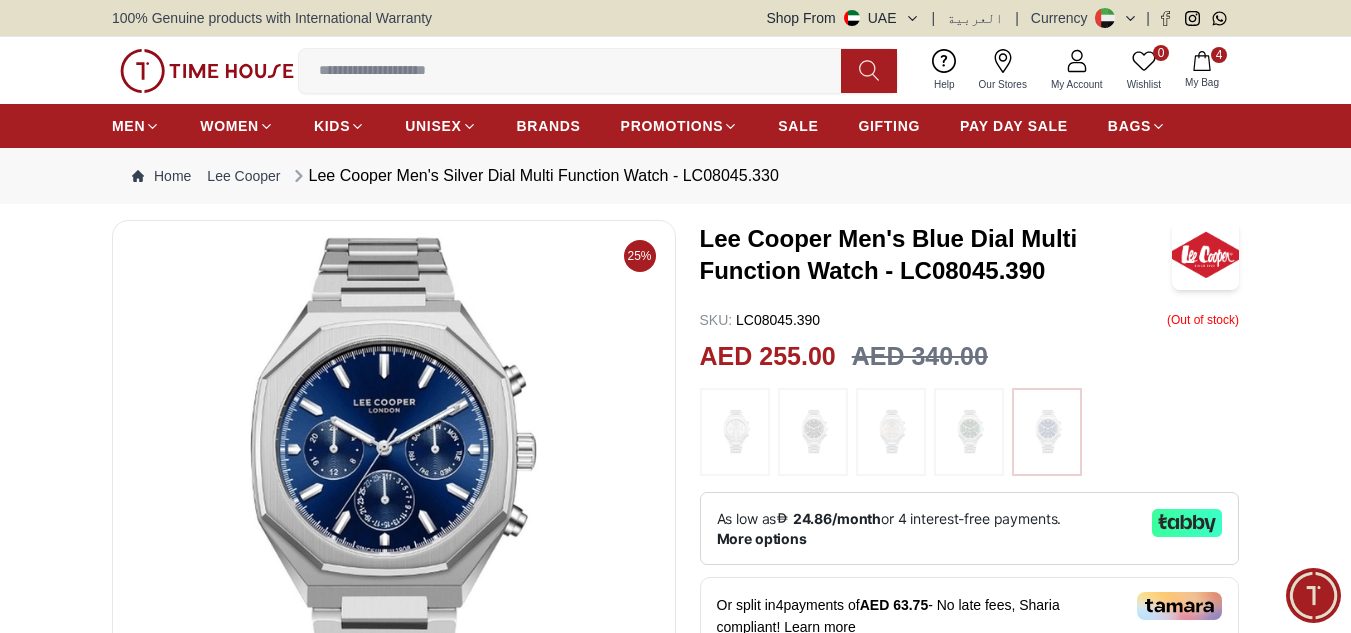 click on "4 My Bag" at bounding box center [1202, 70] 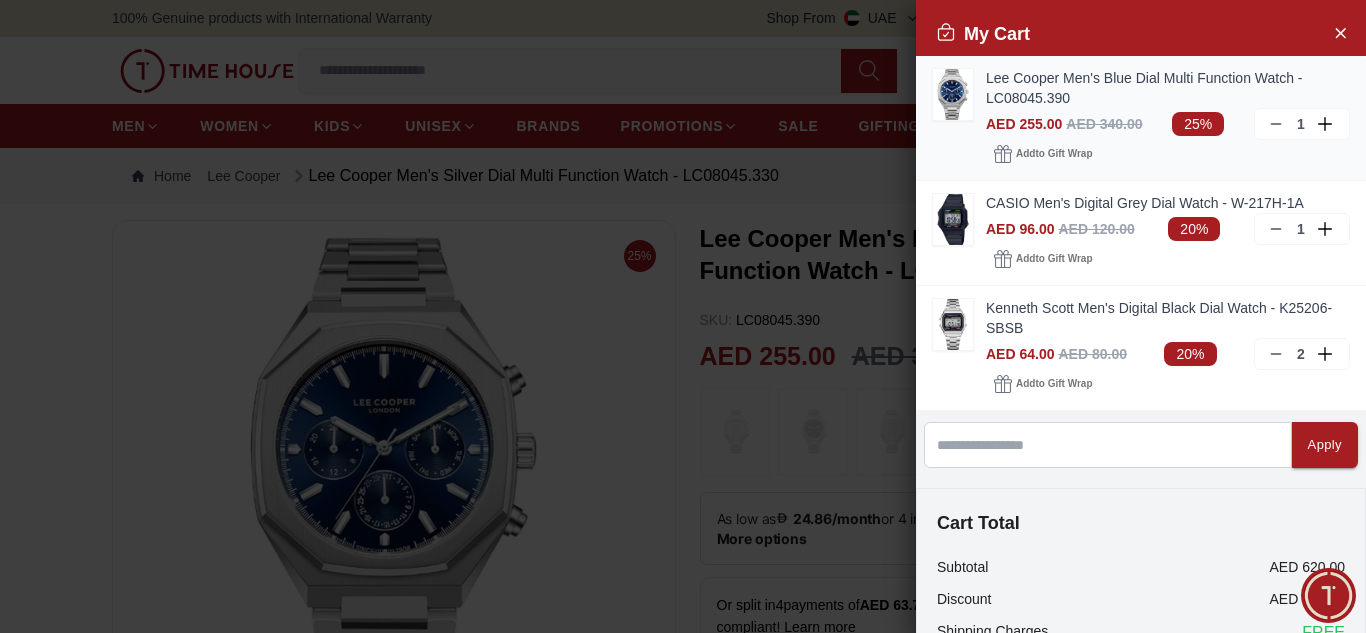 click 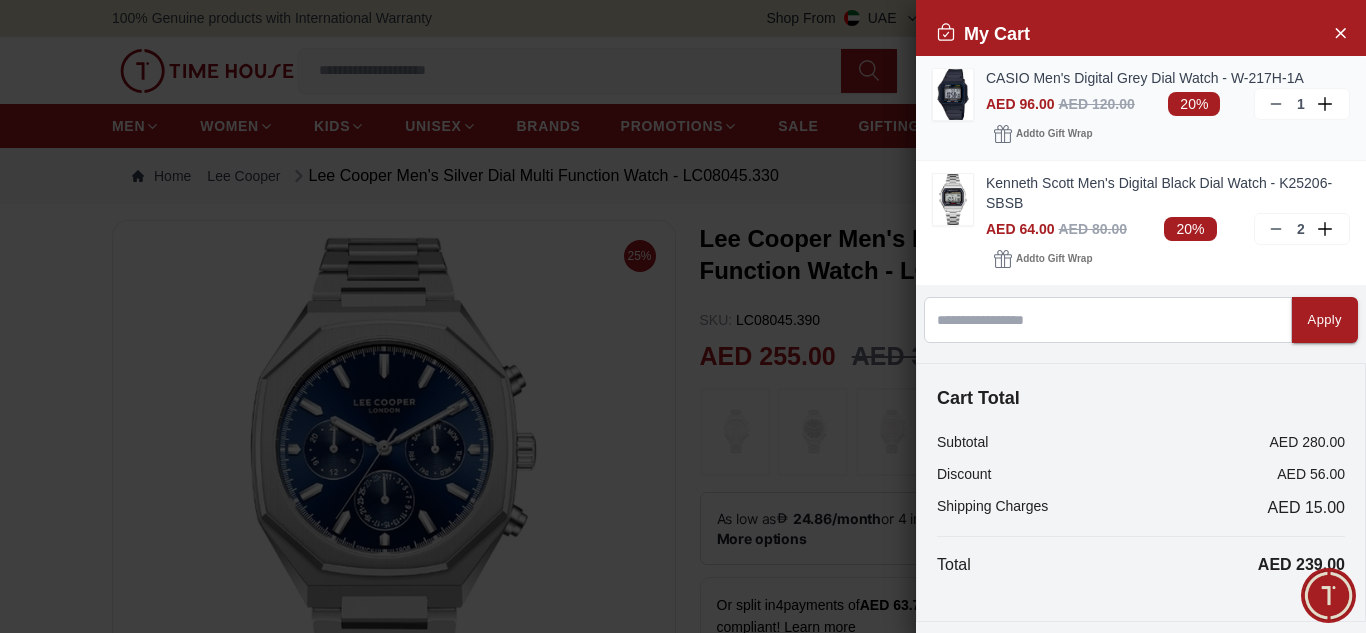 click 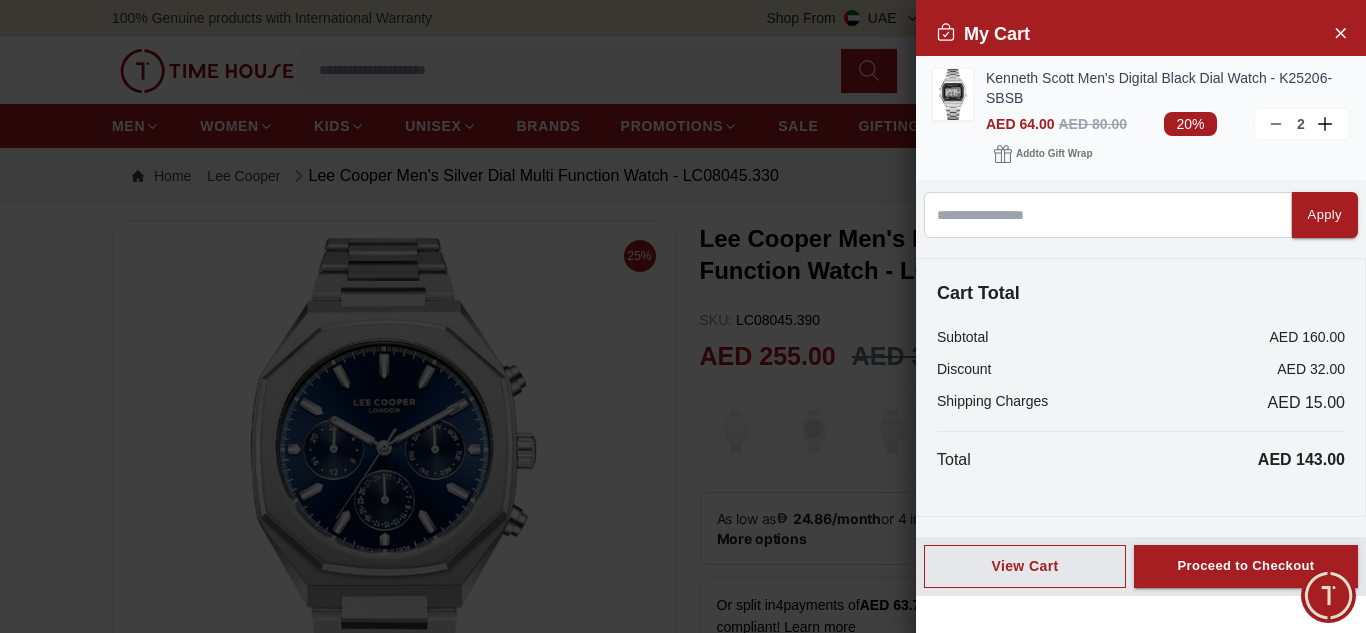 click 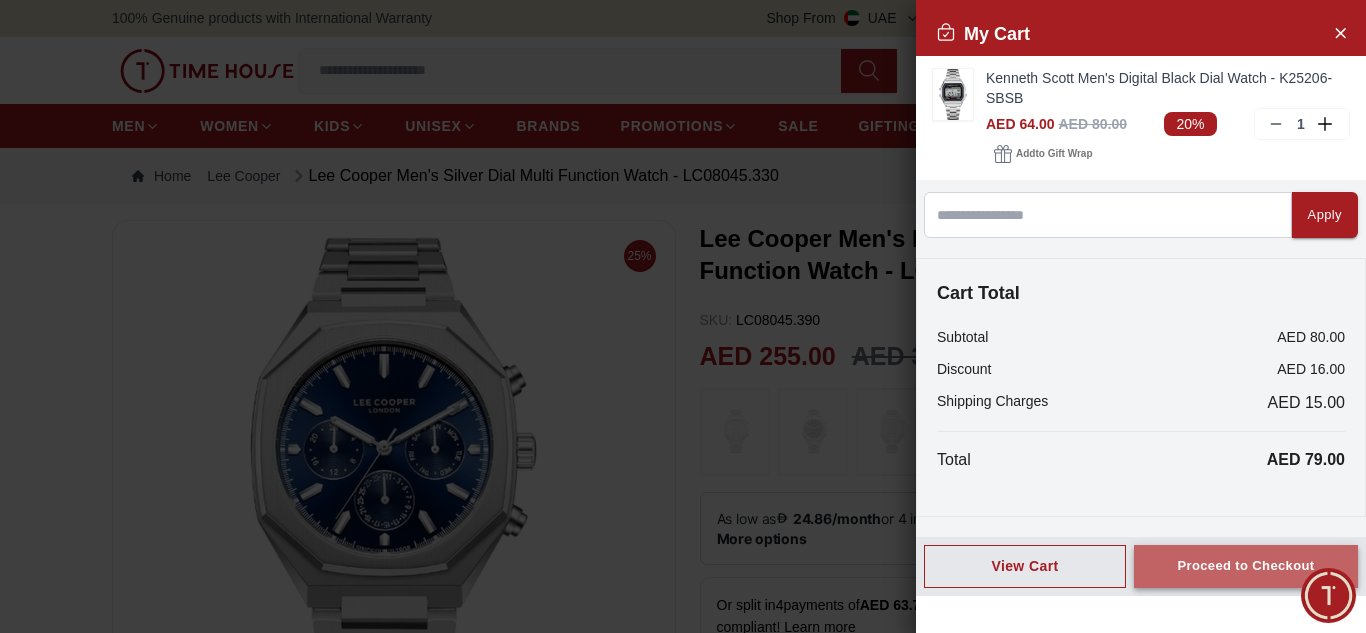 click on "Proceed to Checkout" at bounding box center (1245, 566) 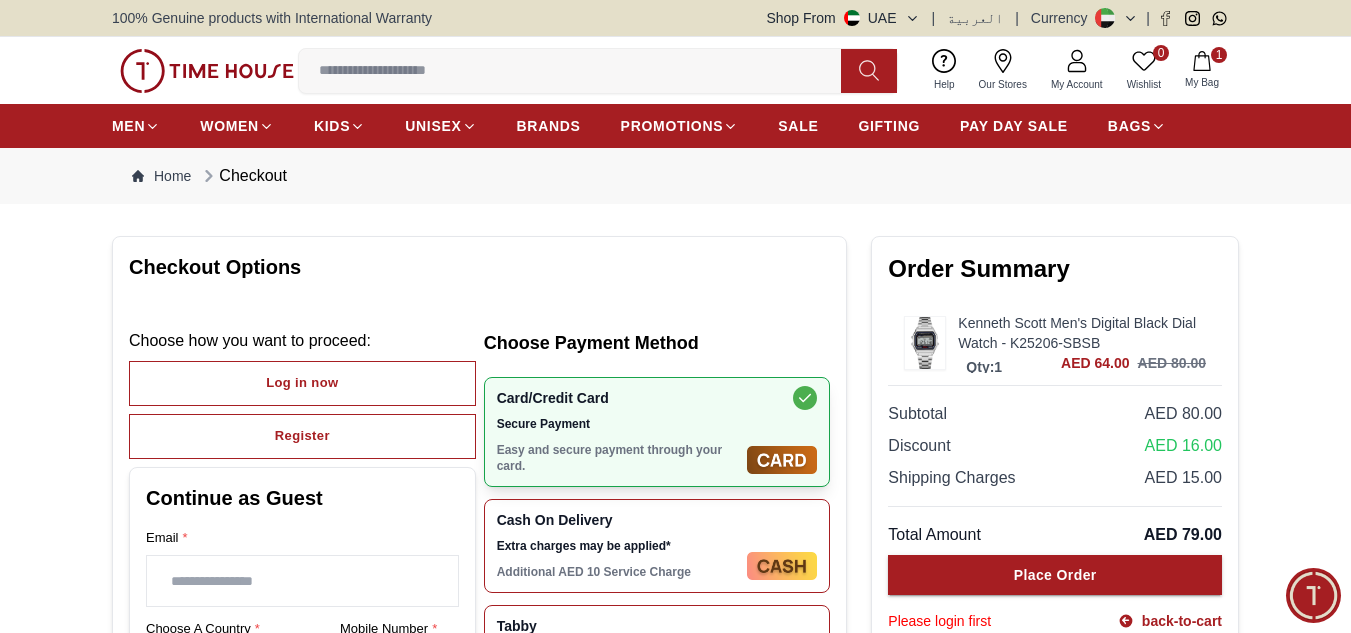 click on "Cash On Delivery" at bounding box center [618, 520] 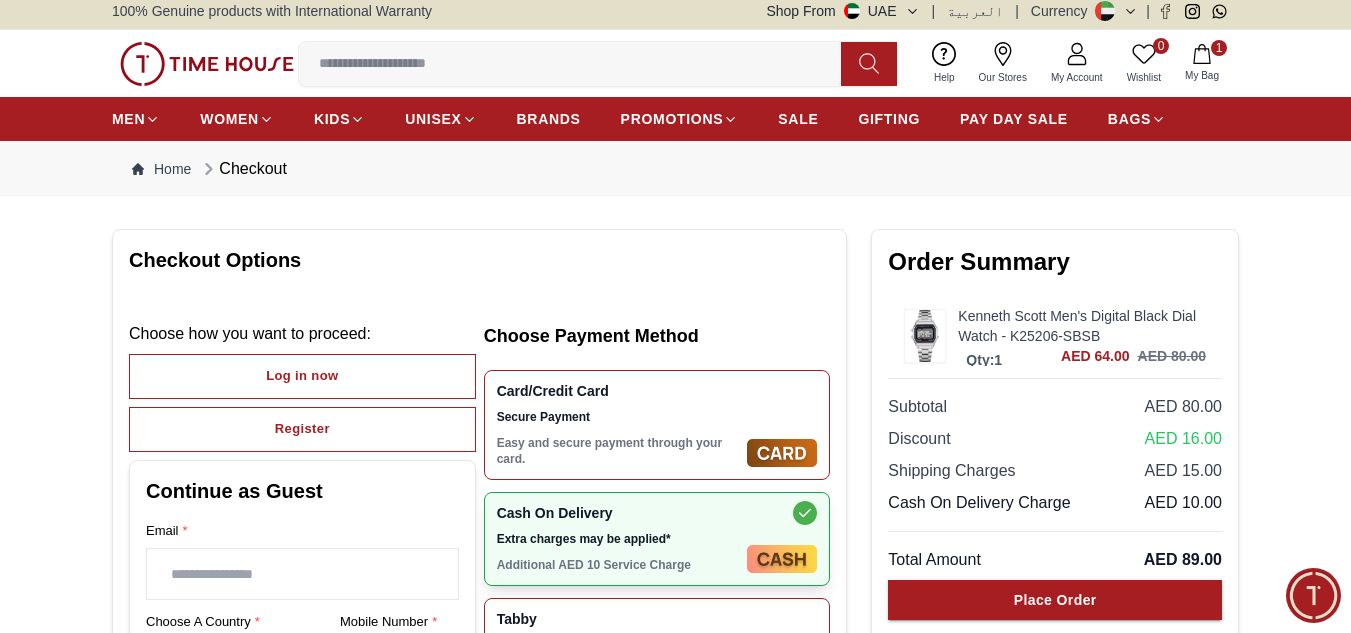 scroll, scrollTop: 267, scrollLeft: 0, axis: vertical 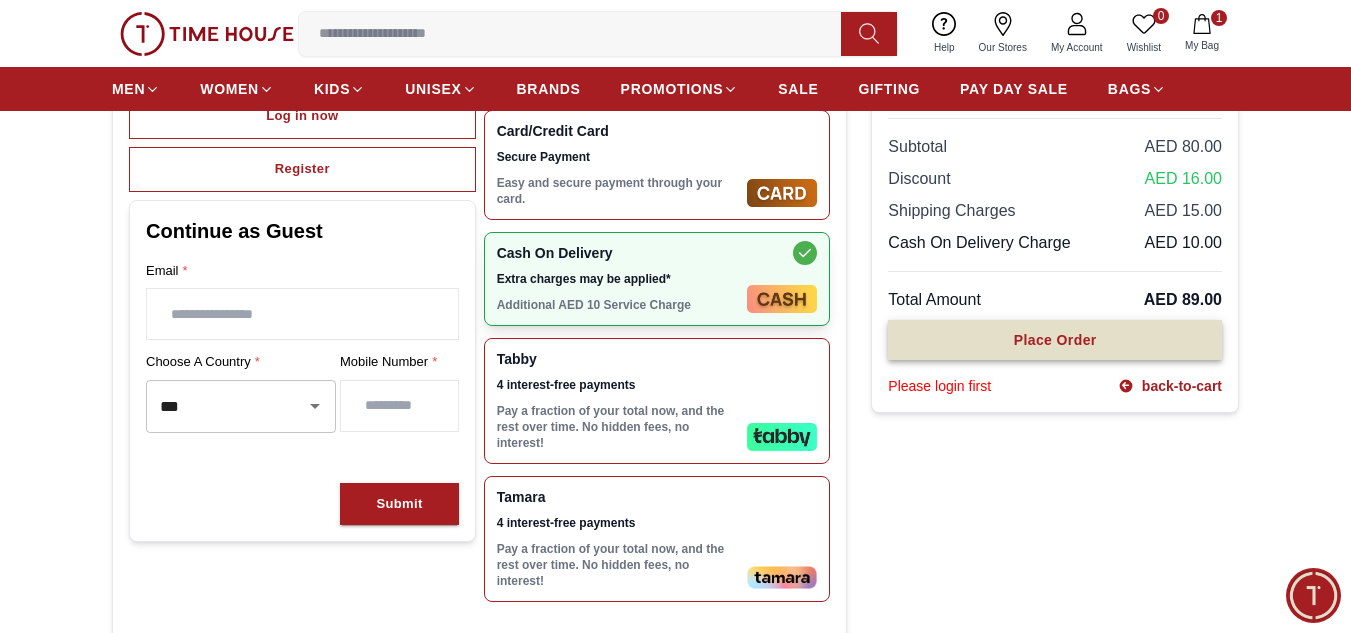 click on "Place Order" at bounding box center (1055, 340) 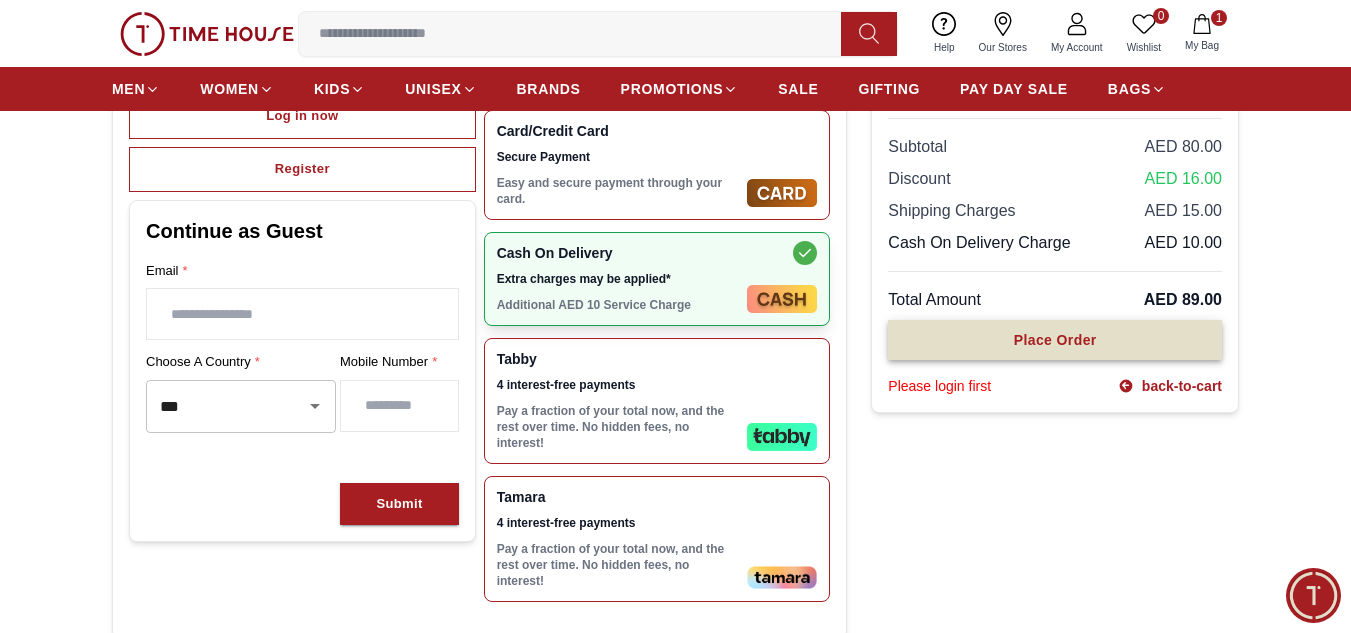 click on "Place Order" at bounding box center (1055, 340) 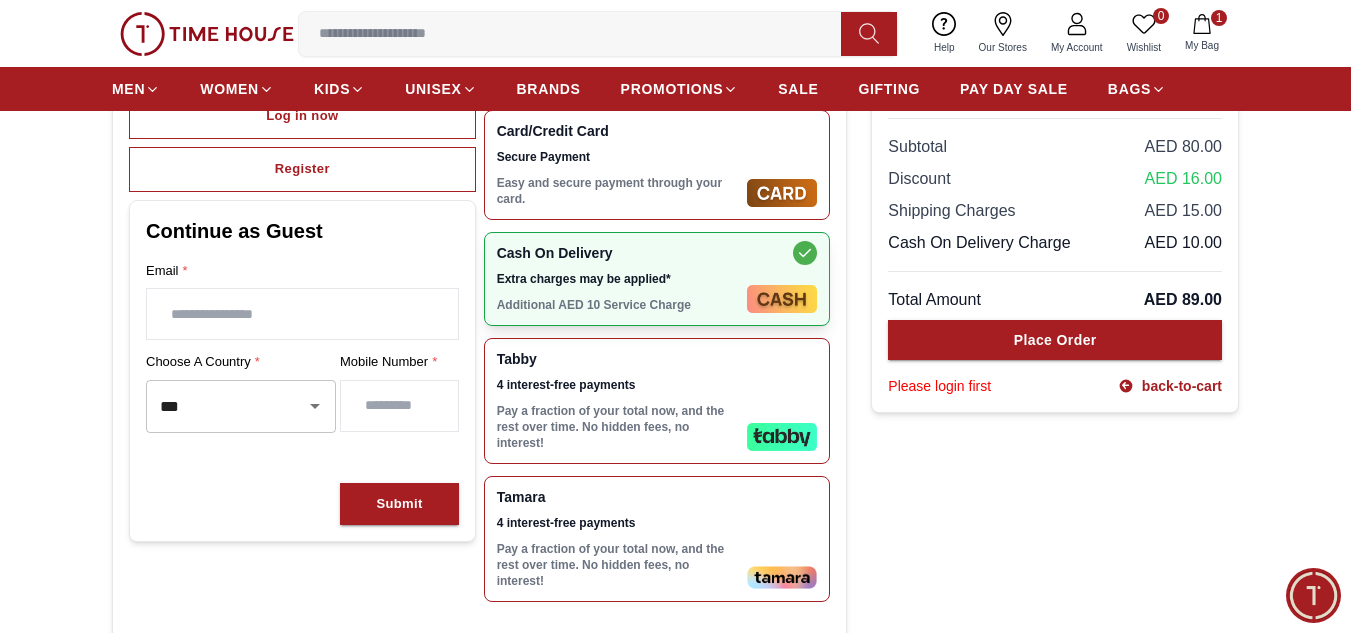 click on "Checkout Options Choose how you want to proceed : Log in now Register Continue as Guest Email * Choose a country * *** Mobile Number * Submit Choose Payment Method Card/Credit Card Secure Payment Easy and secure payment through your card. Cash On Delivery Extra charges may be applied* Additional AED 10 Service Charge Tabby 4 interest-free payments Pay a fraction of your total now, and the rest over time. No hidden fees, no interest! Tamara 4 interest-free payments Pay a fraction of your total now, and the rest over time. No hidden fees, no interest! Order Summary Kenneth Scott Men's Digital Black Dial Watch - K25206-SBSB Qty: 1 AED 64.00 AED 80.00 Subtotal AED 80.00 Discount AED 16.00 Shipping Charges AED 15.00 Cash On Delivery Charge AED 10.00 Total Amount AED 89.00 Place Order Please login first back-to-cart" at bounding box center (675, 308) 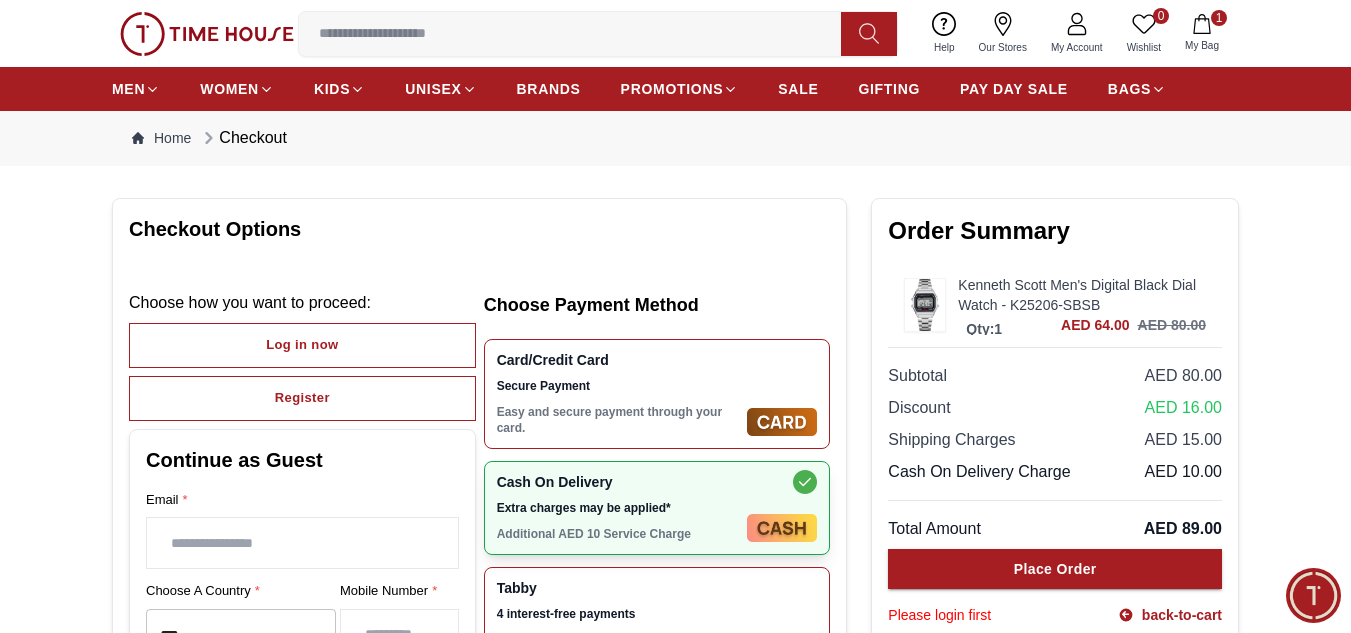 scroll, scrollTop: 0, scrollLeft: 0, axis: both 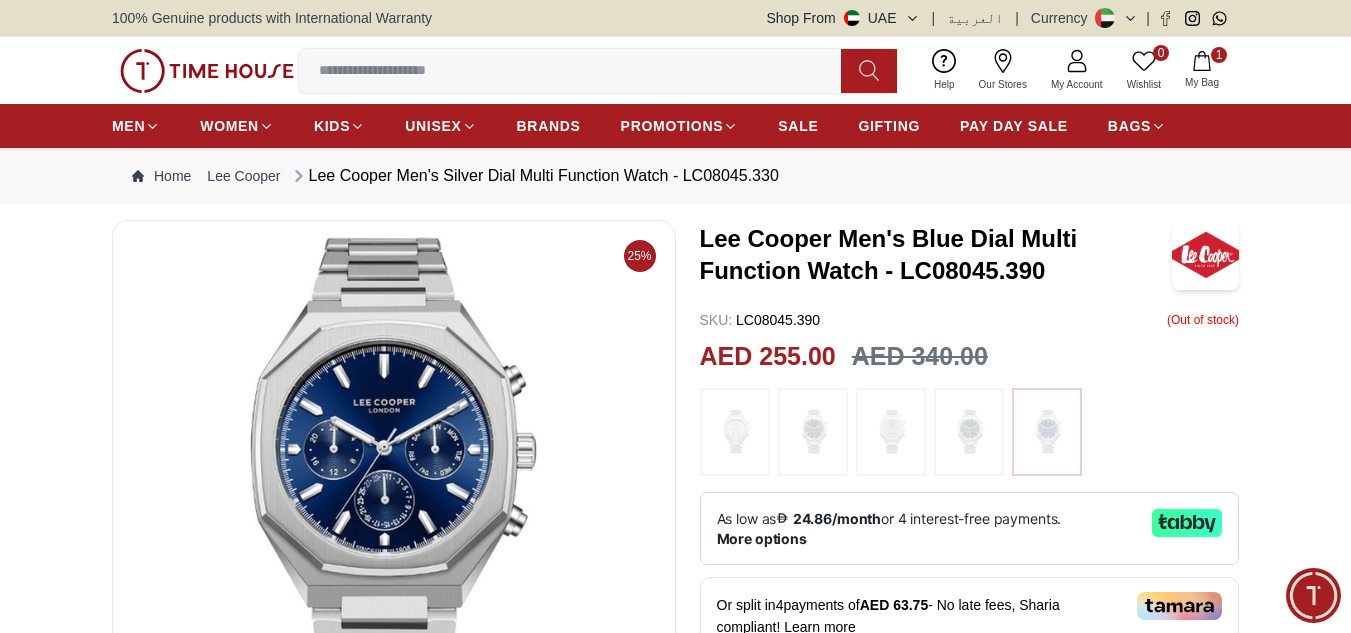click on "MEN WOMEN KIDS UNISEX BRANDS PROMOTIONS SALE GIFTING PAY DAY SALE BAGS" at bounding box center [639, 126] 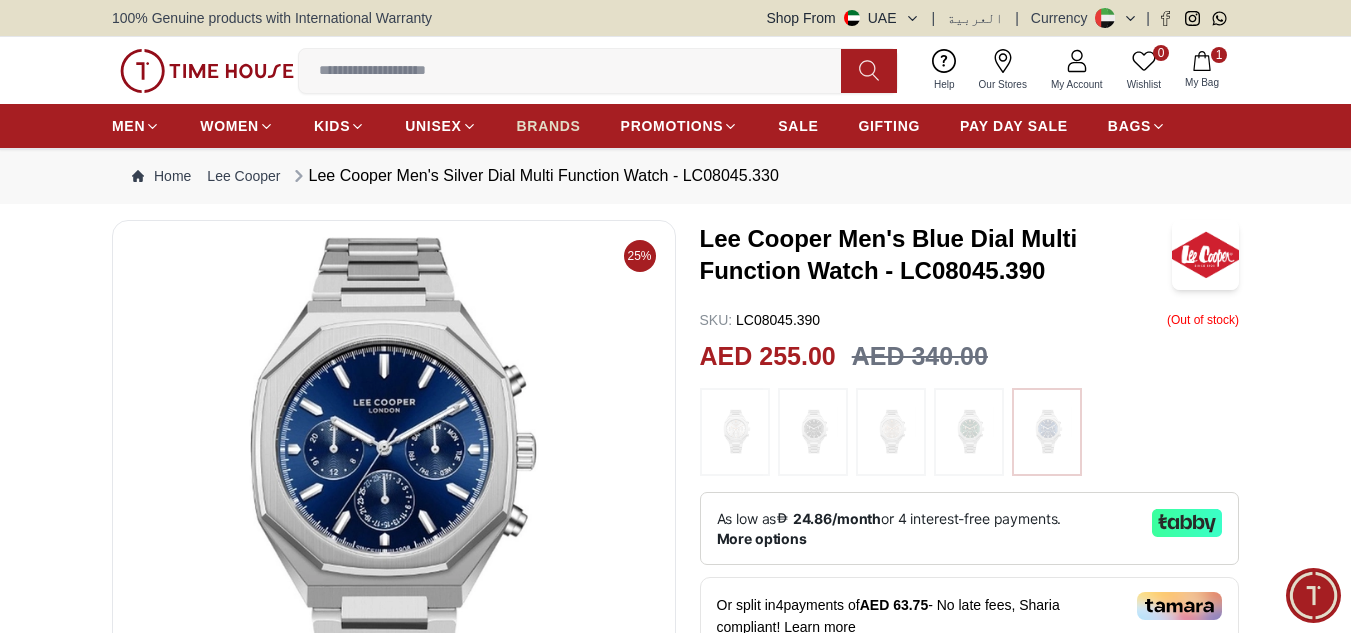 click on "BRANDS" at bounding box center [549, 126] 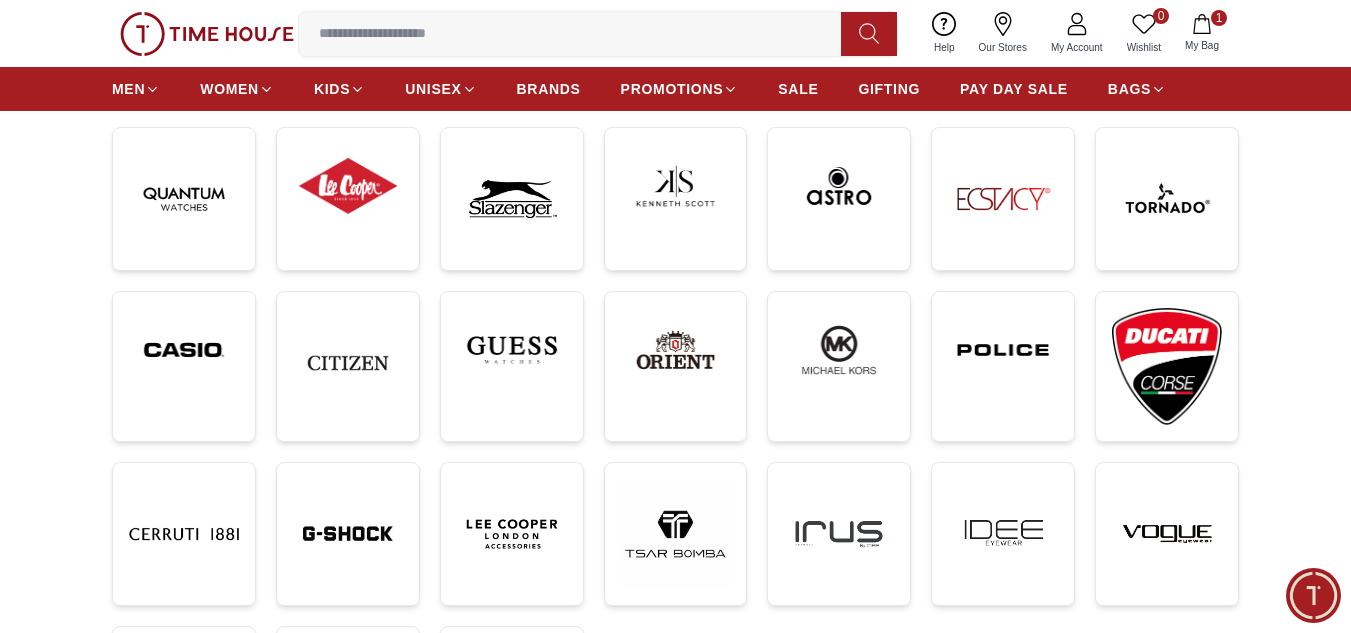 scroll, scrollTop: 267, scrollLeft: 0, axis: vertical 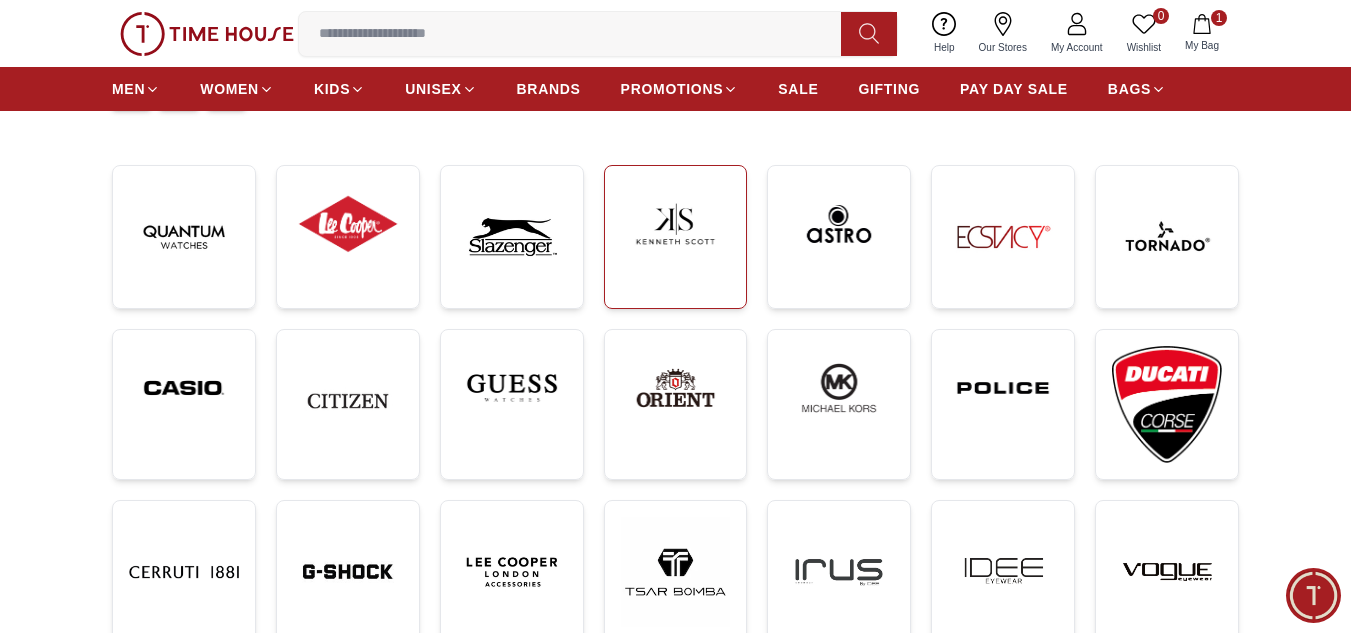 click at bounding box center (676, 224) 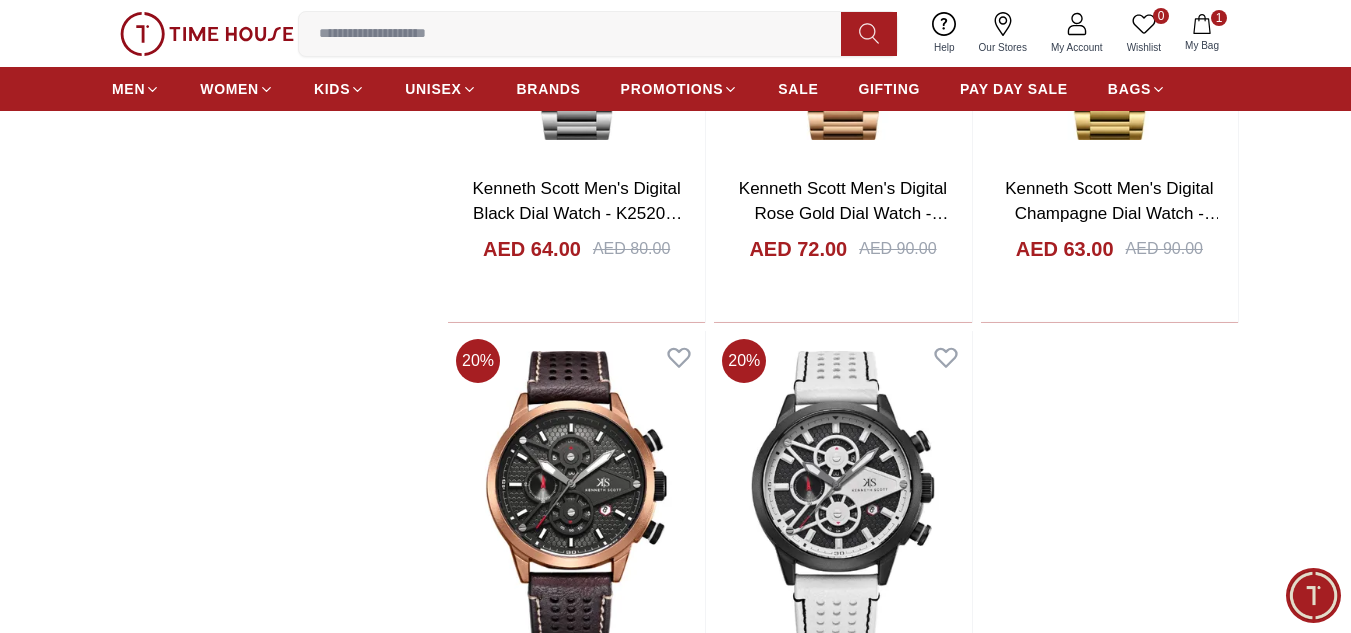 scroll, scrollTop: 4000, scrollLeft: 0, axis: vertical 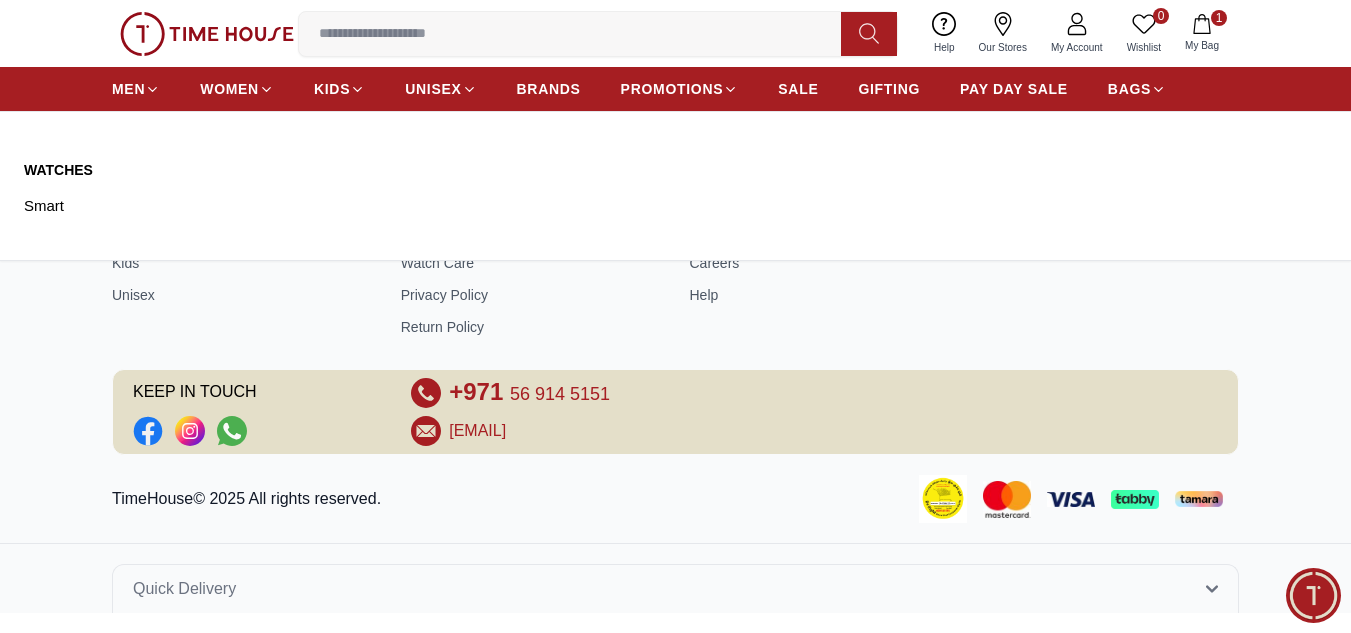 click at bounding box center [578, 34] 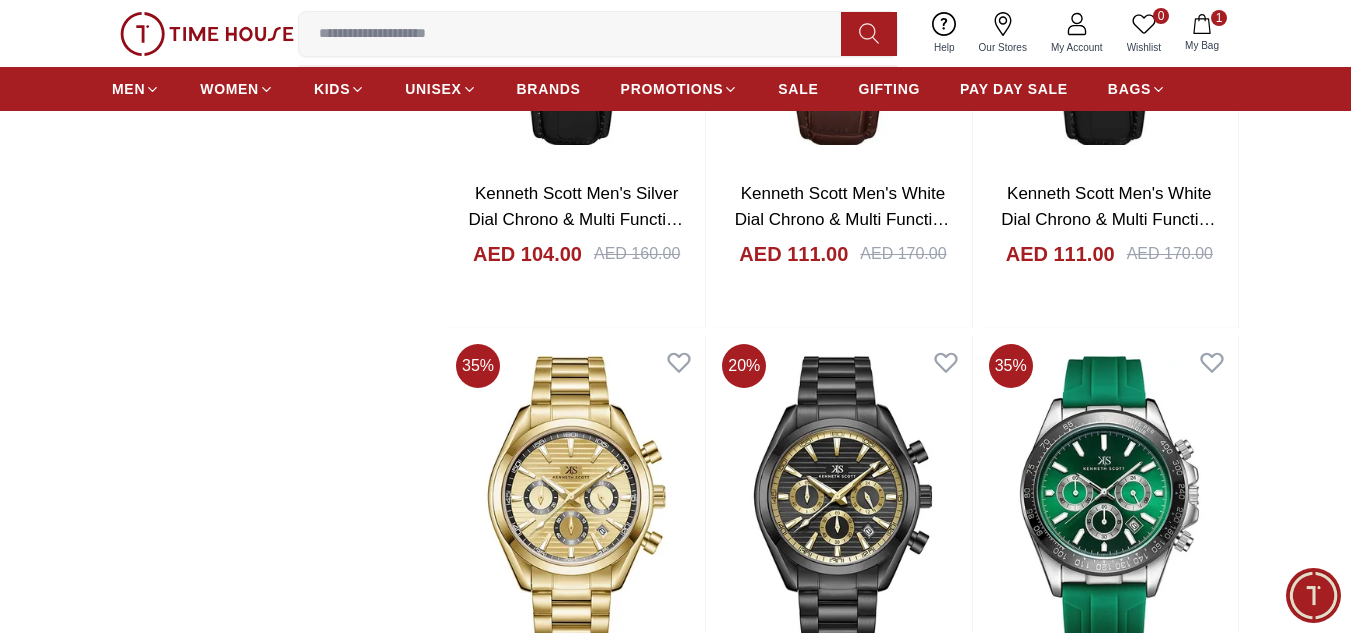 scroll, scrollTop: 28796, scrollLeft: 0, axis: vertical 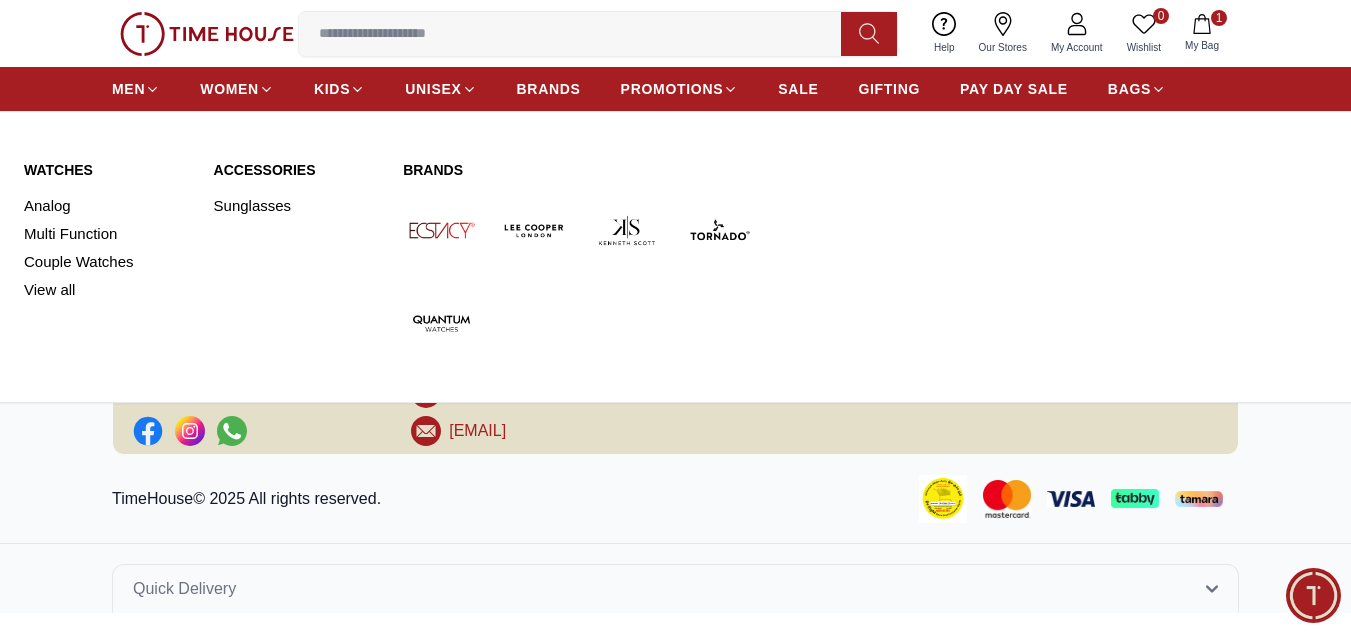 click at bounding box center (719, 230) 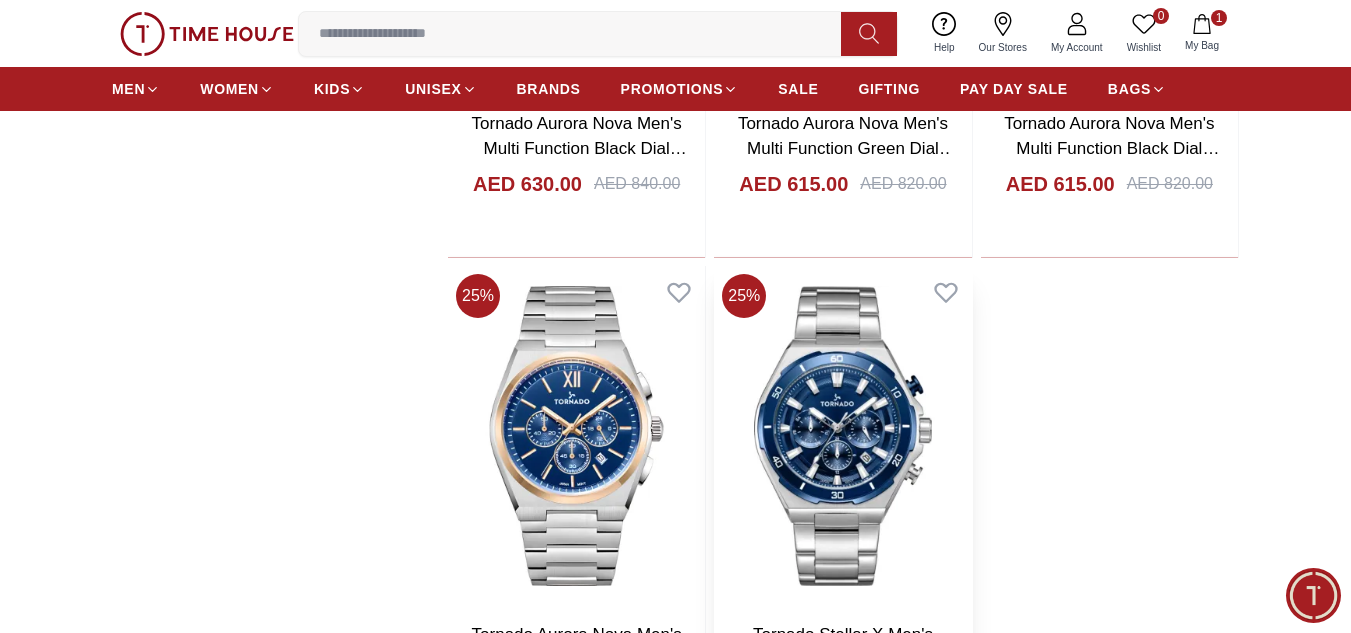 scroll, scrollTop: 4000, scrollLeft: 0, axis: vertical 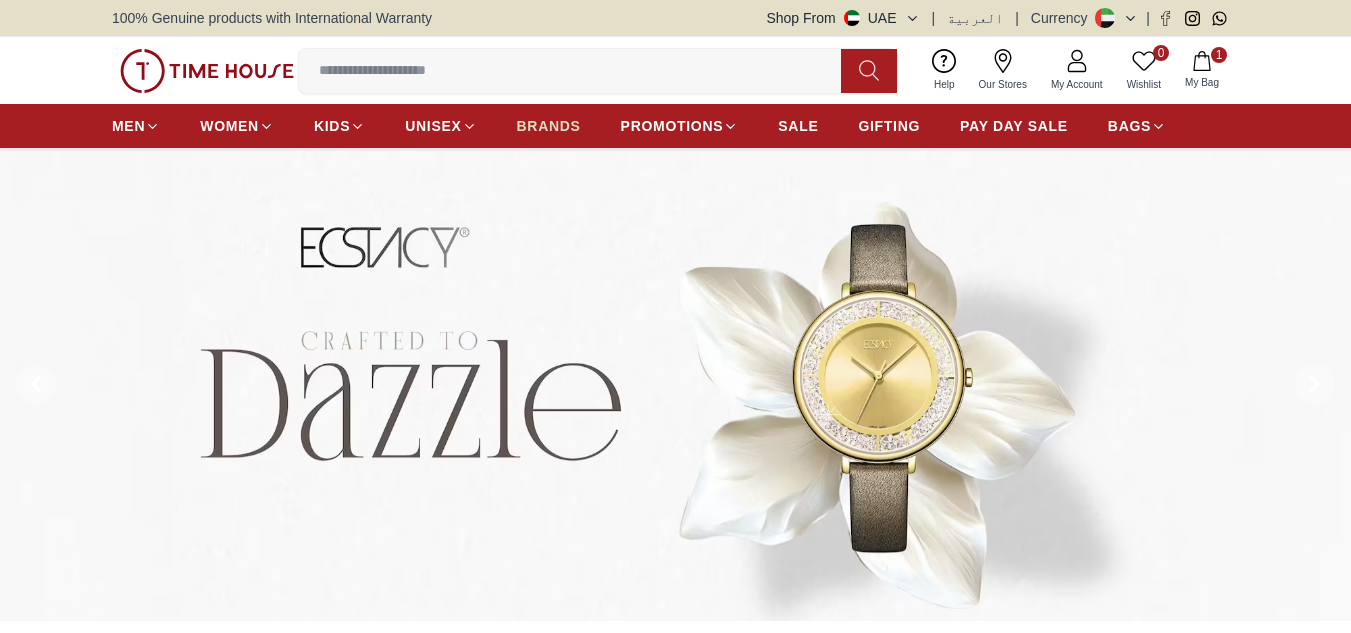click on "BRANDS" at bounding box center (549, 126) 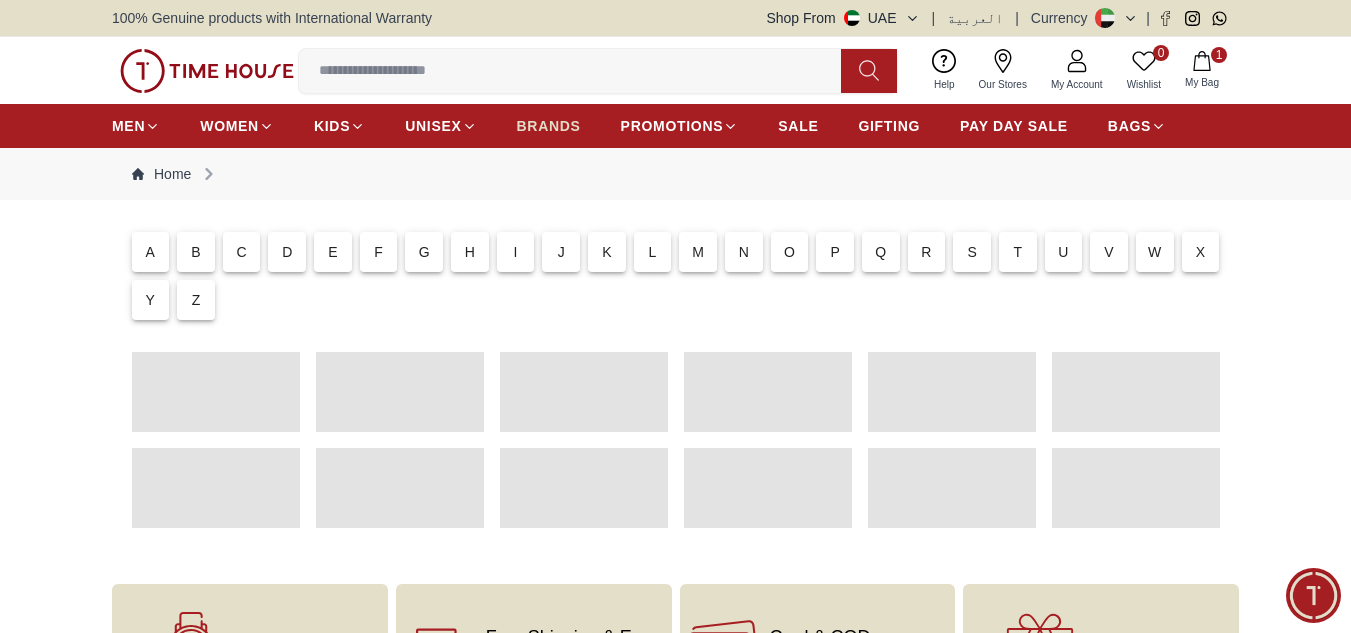 scroll, scrollTop: 0, scrollLeft: 0, axis: both 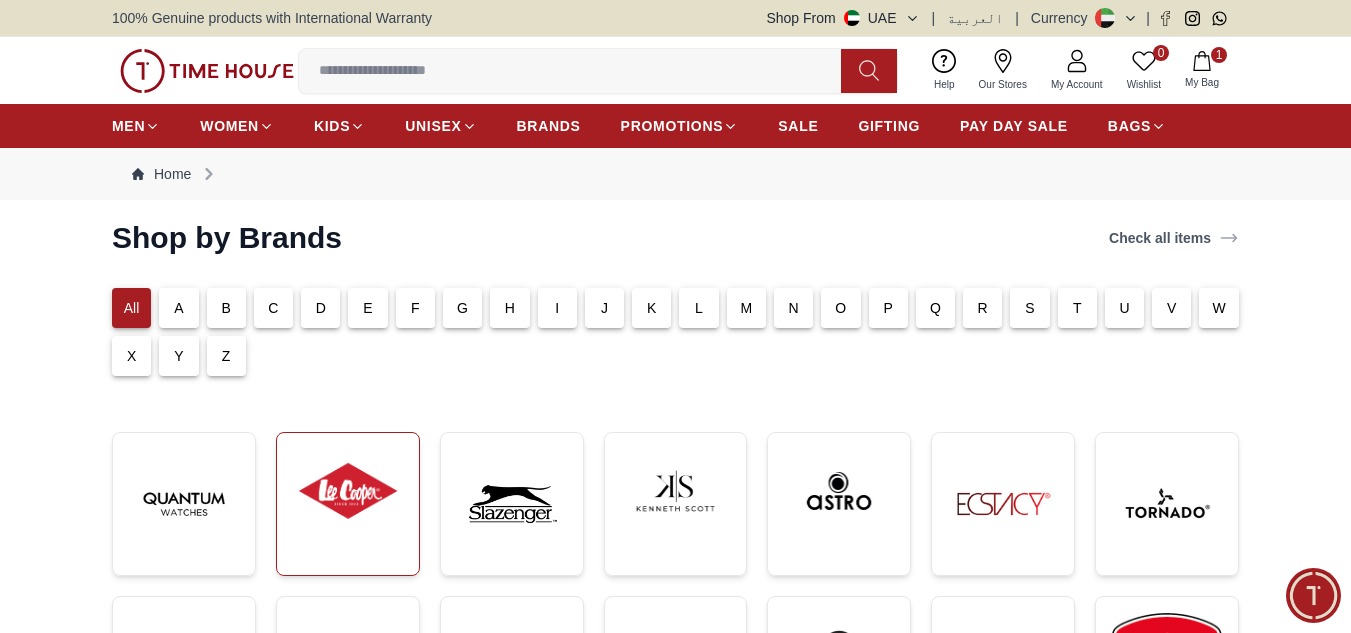 click at bounding box center [348, 504] 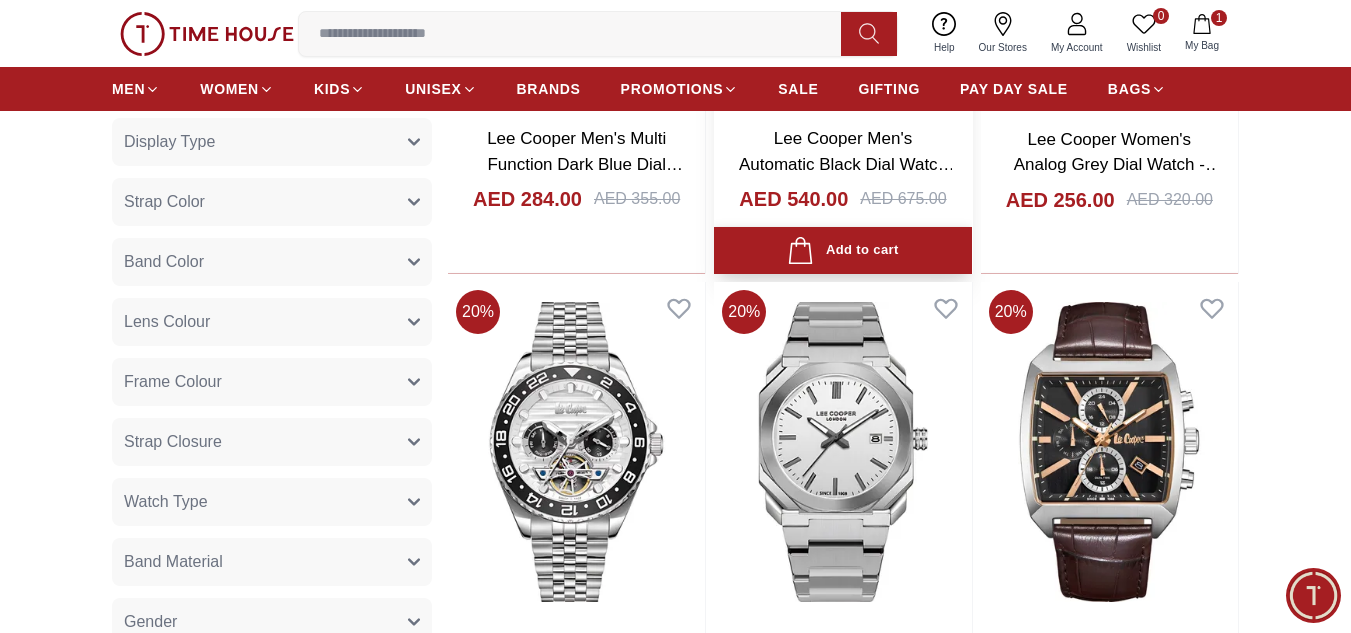scroll, scrollTop: 1600, scrollLeft: 0, axis: vertical 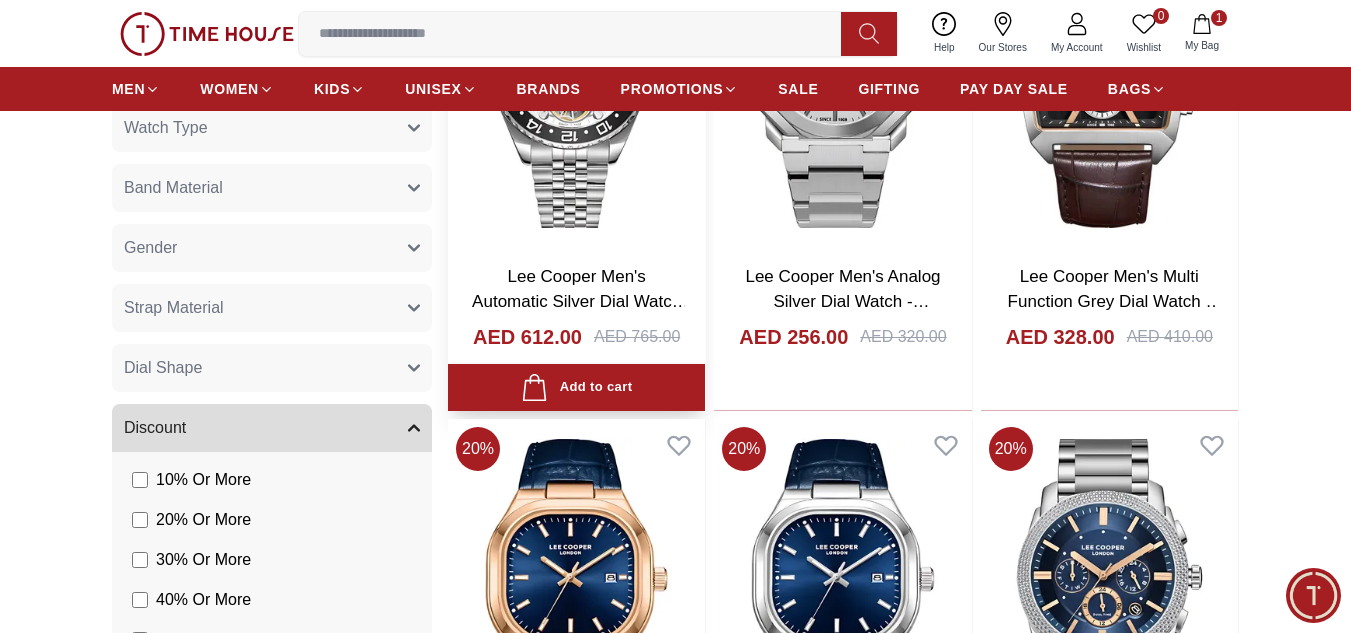click at bounding box center (576, 78) 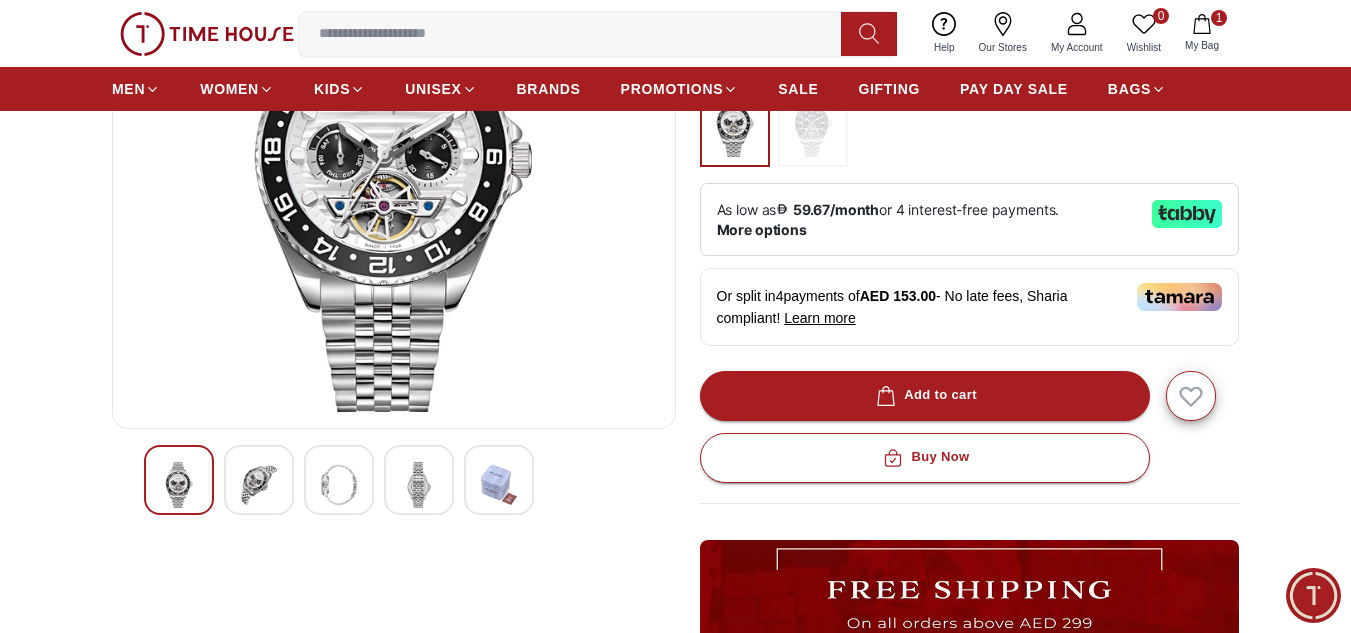 scroll, scrollTop: 267, scrollLeft: 0, axis: vertical 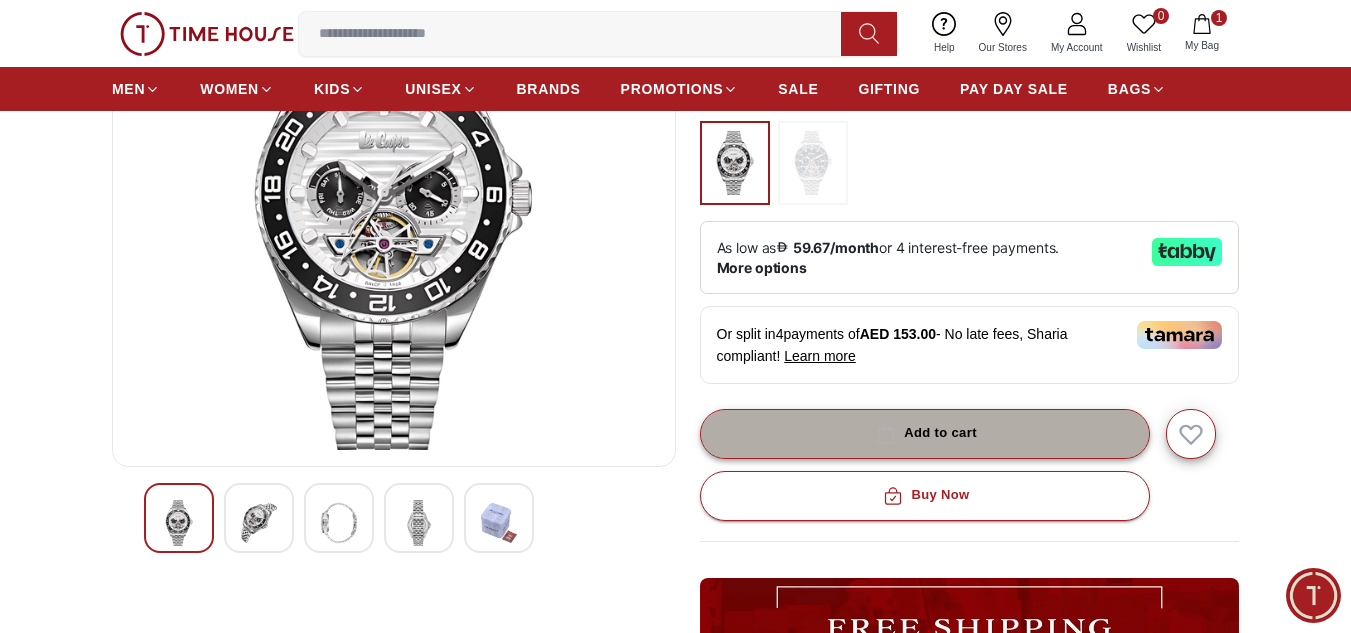 click on "Add to cart" at bounding box center (925, 434) 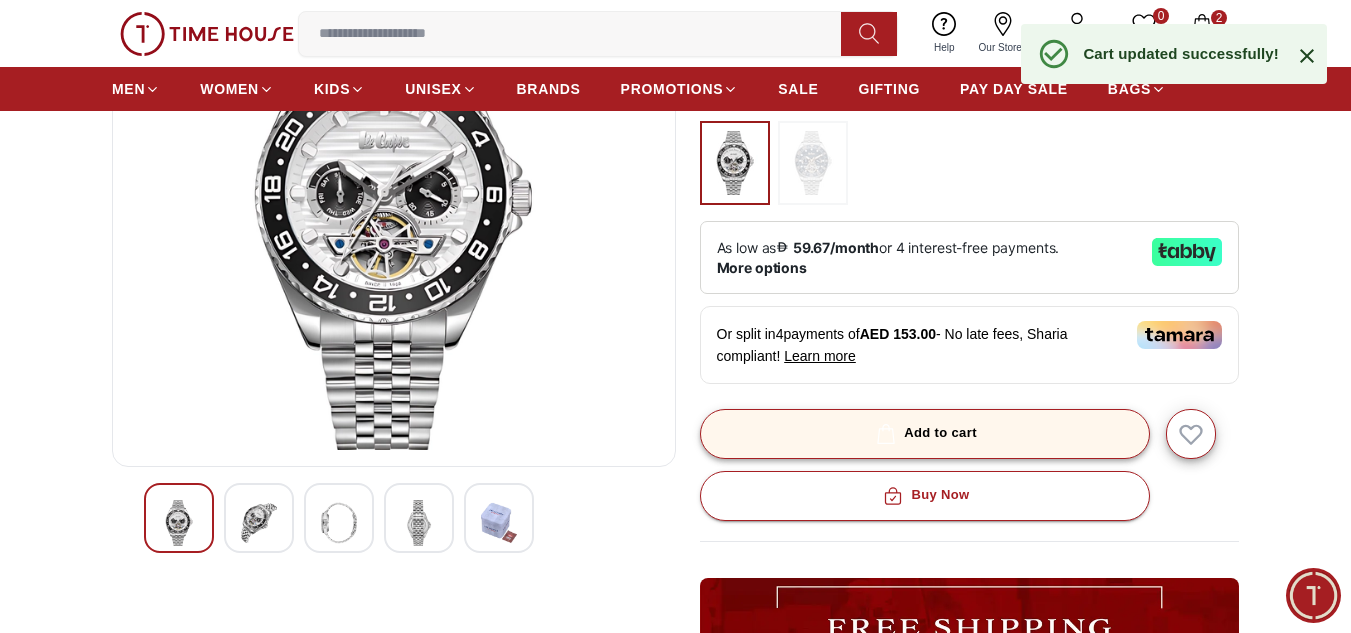 click on "Add to cart" at bounding box center [925, 434] 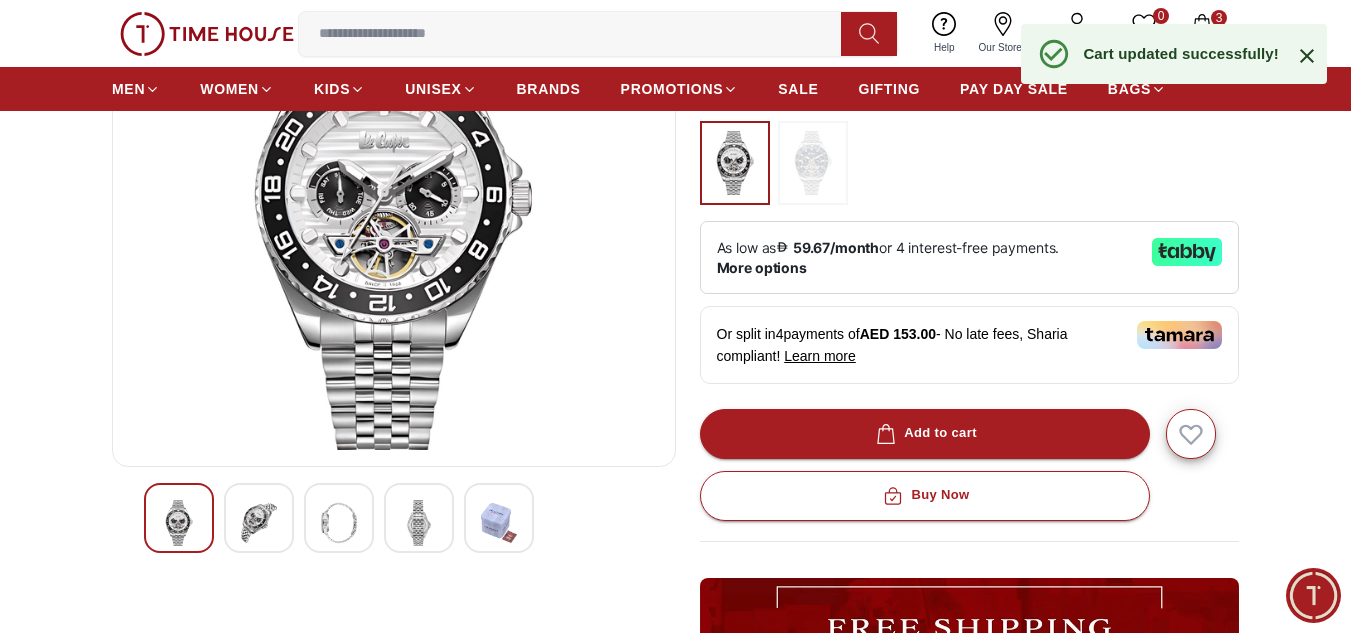 click on "Buy Now" at bounding box center (925, 496) 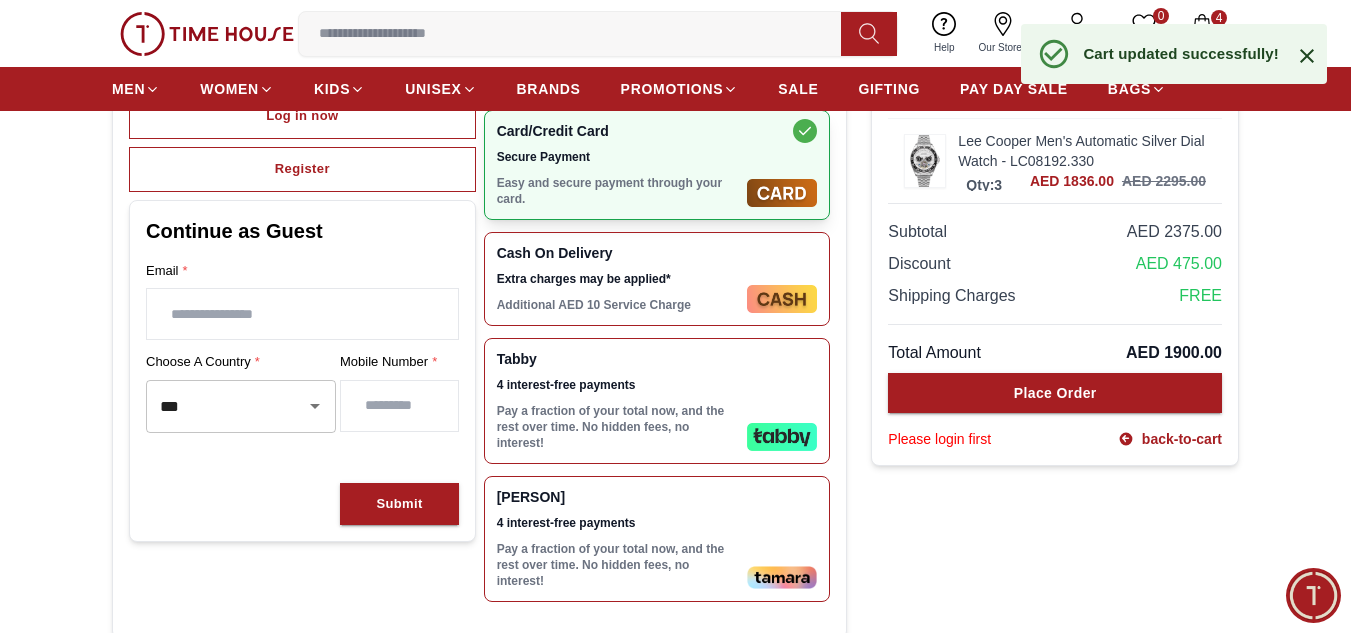 scroll, scrollTop: 0, scrollLeft: 0, axis: both 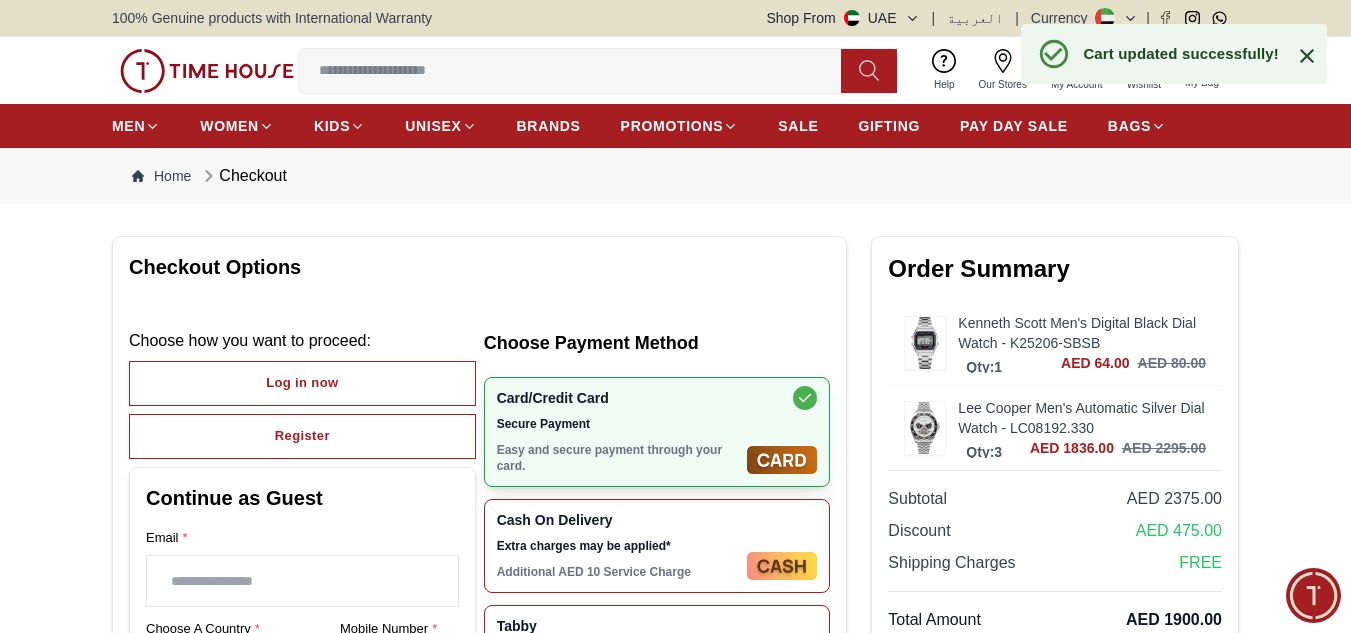 click on "Kenneth Scott Men's  Digital Black Dial Watch - K25206-SBSB" at bounding box center (1082, 333) 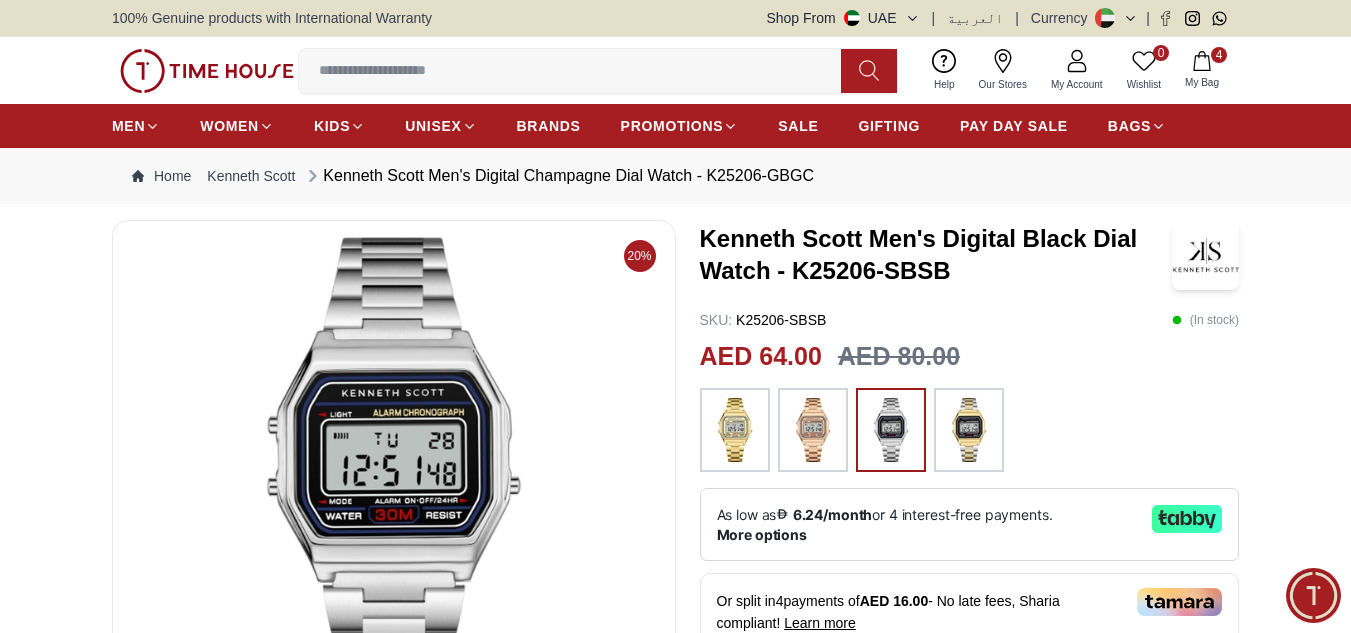click on "4" at bounding box center [1219, 55] 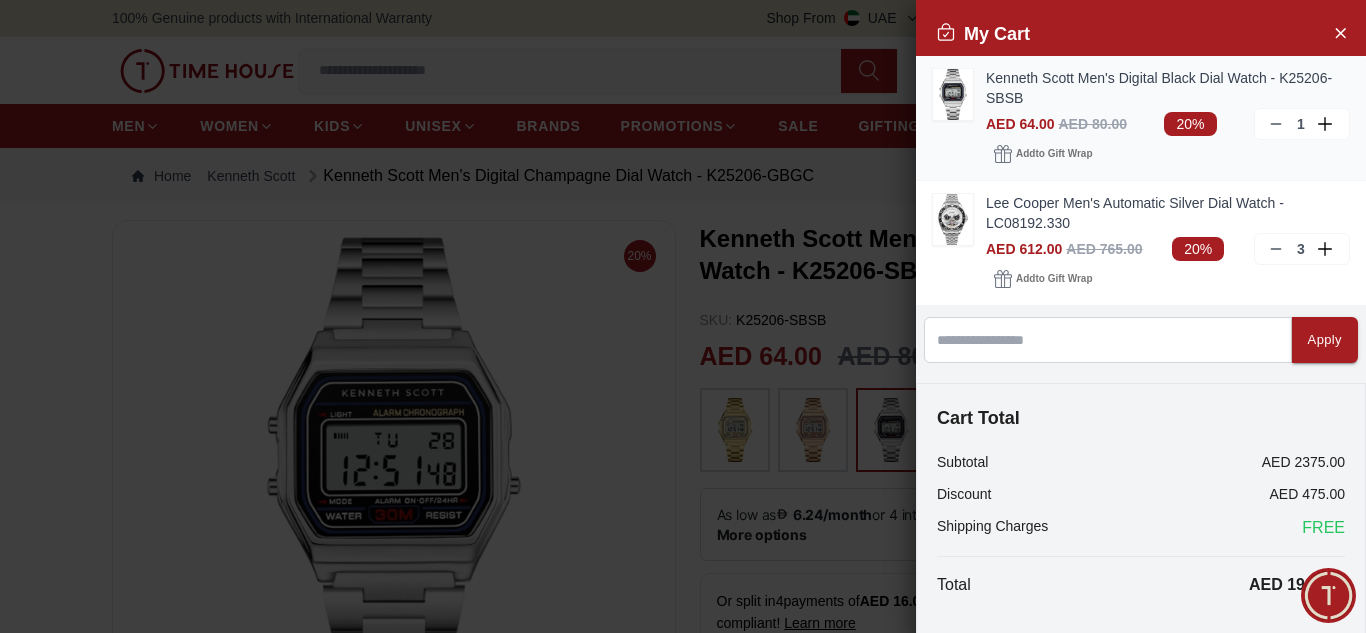 click 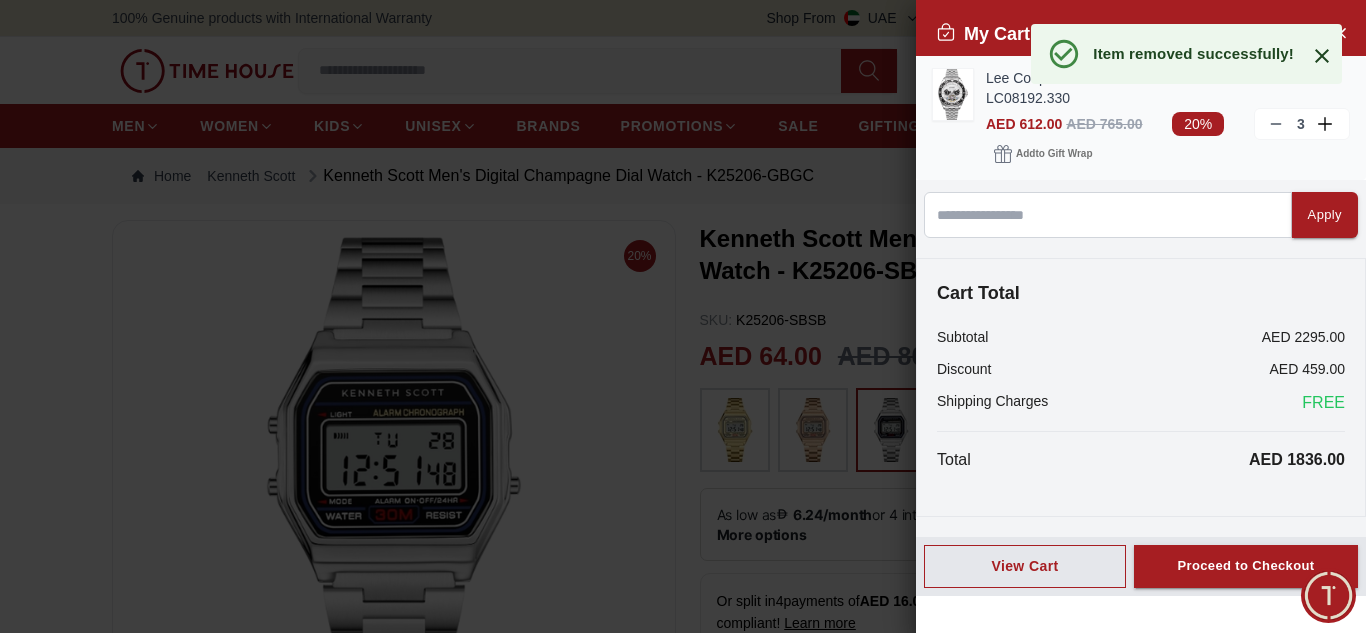 click 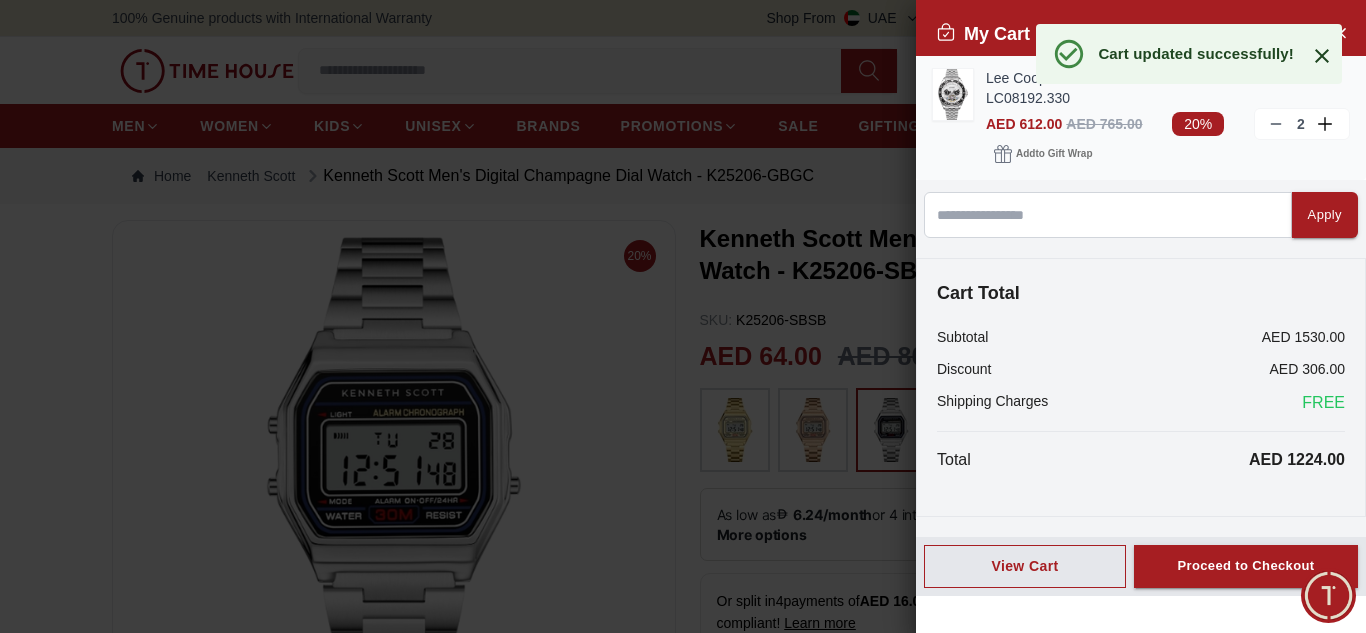 click 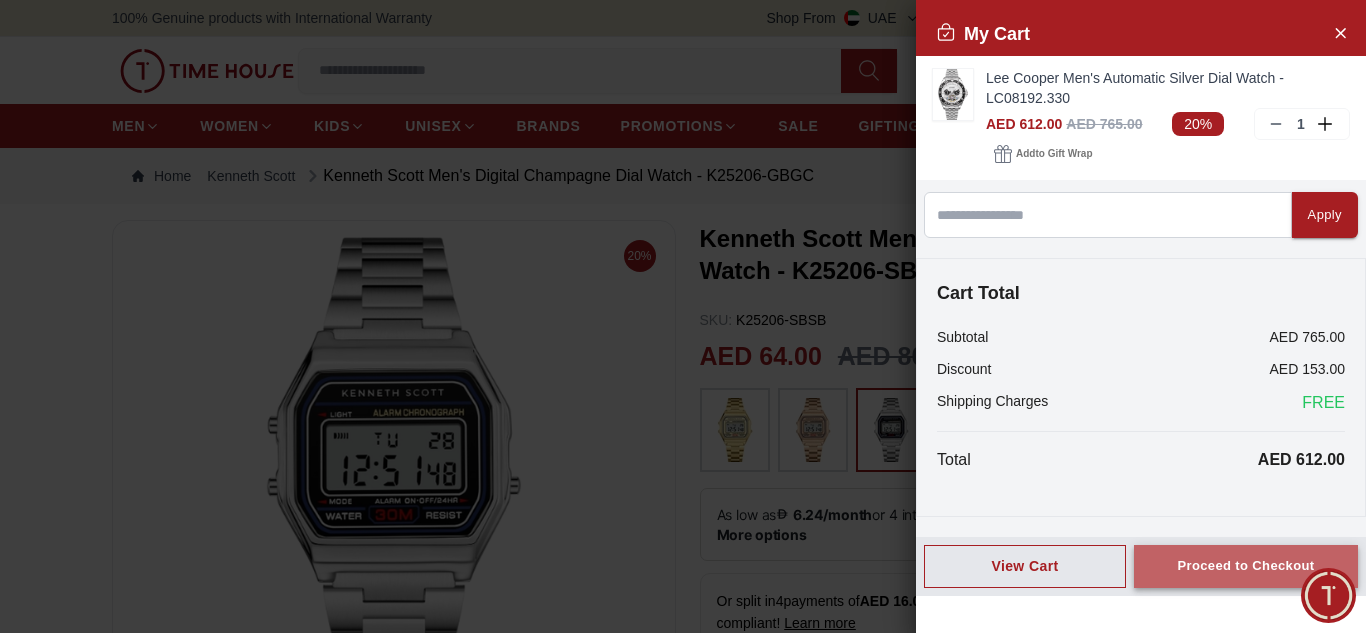 click on "Proceed to Checkout" at bounding box center (1245, 566) 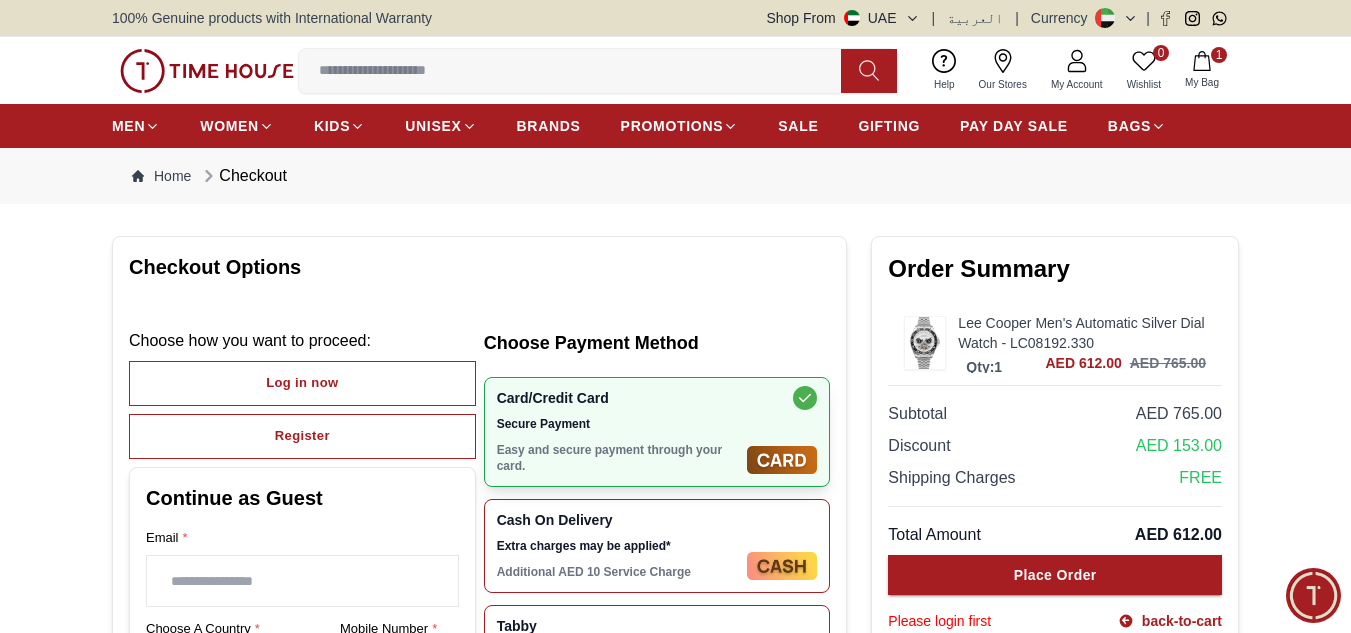 click on "Cash On Delivery Extra charges may be applied* Additional AED 10 Service Charge" at bounding box center [618, 546] 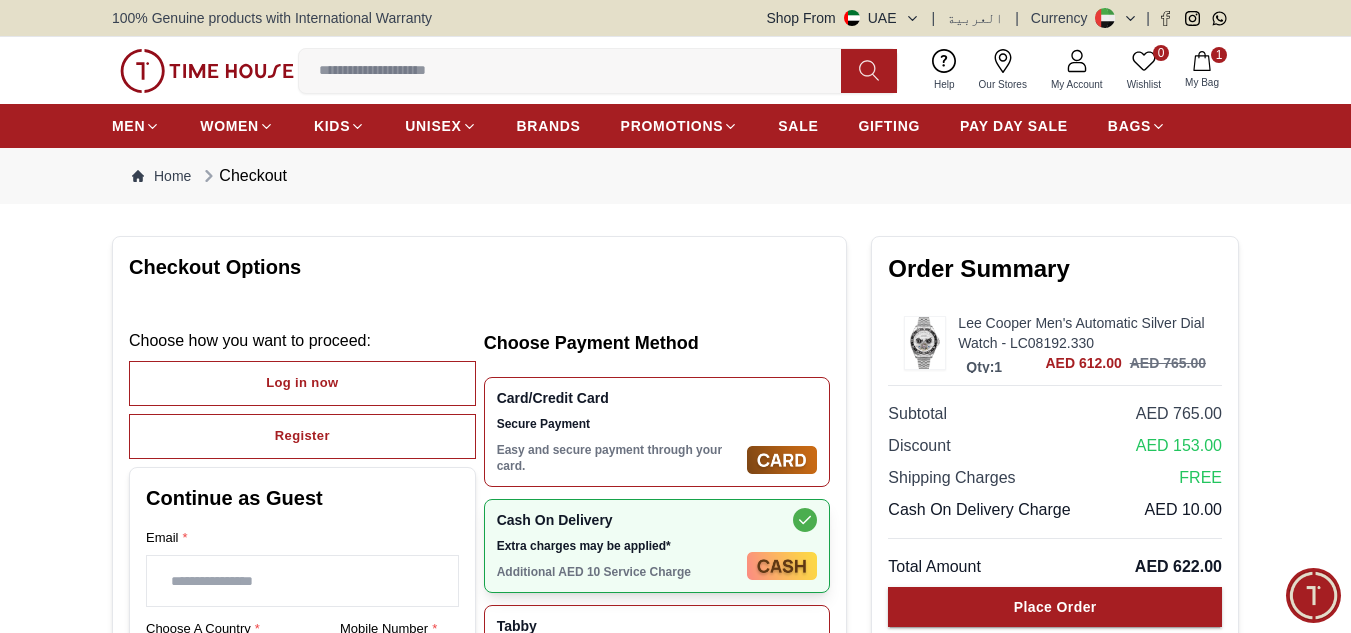 scroll, scrollTop: 267, scrollLeft: 0, axis: vertical 